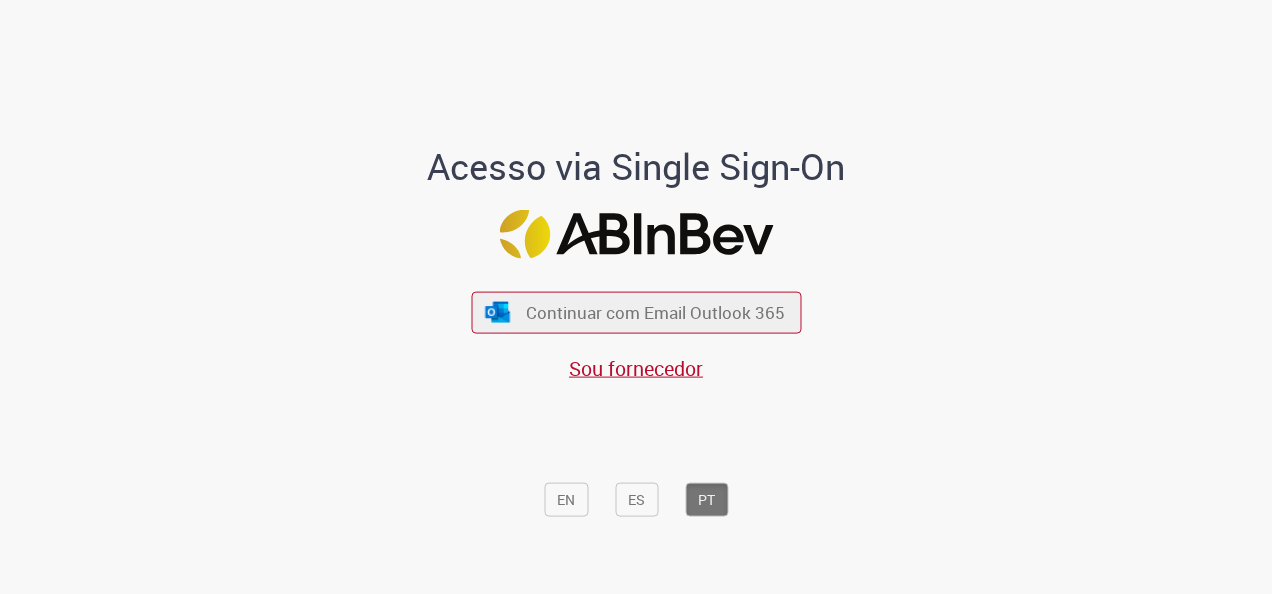 scroll, scrollTop: 0, scrollLeft: 0, axis: both 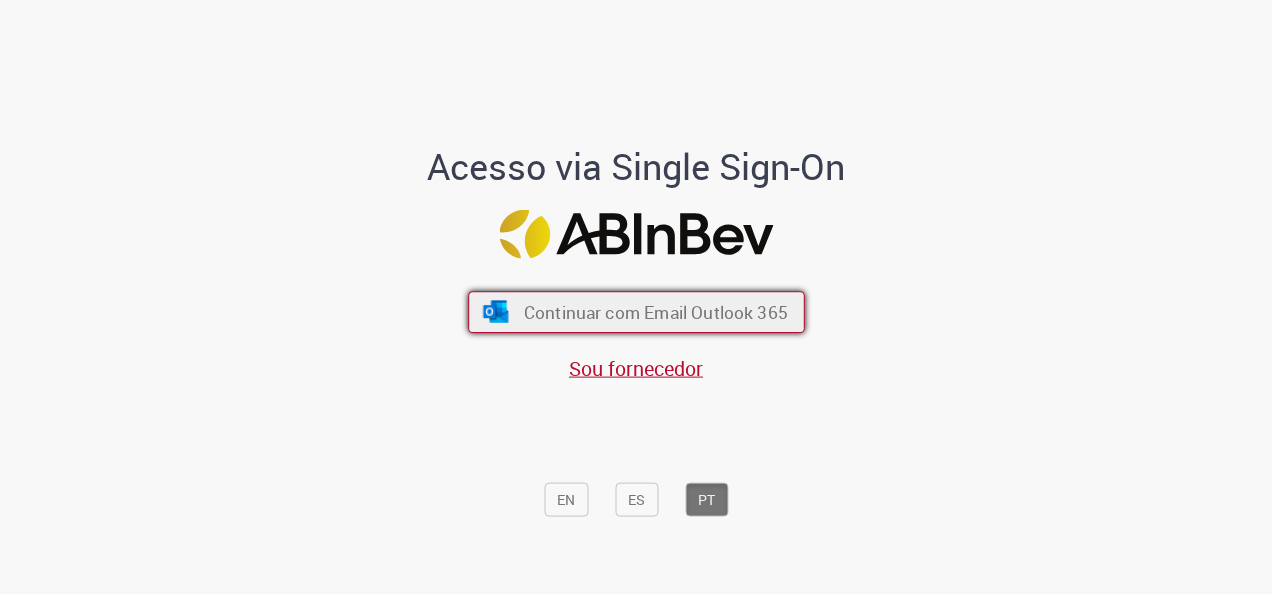 click on "Continuar com Email Outlook 365" at bounding box center (655, 312) 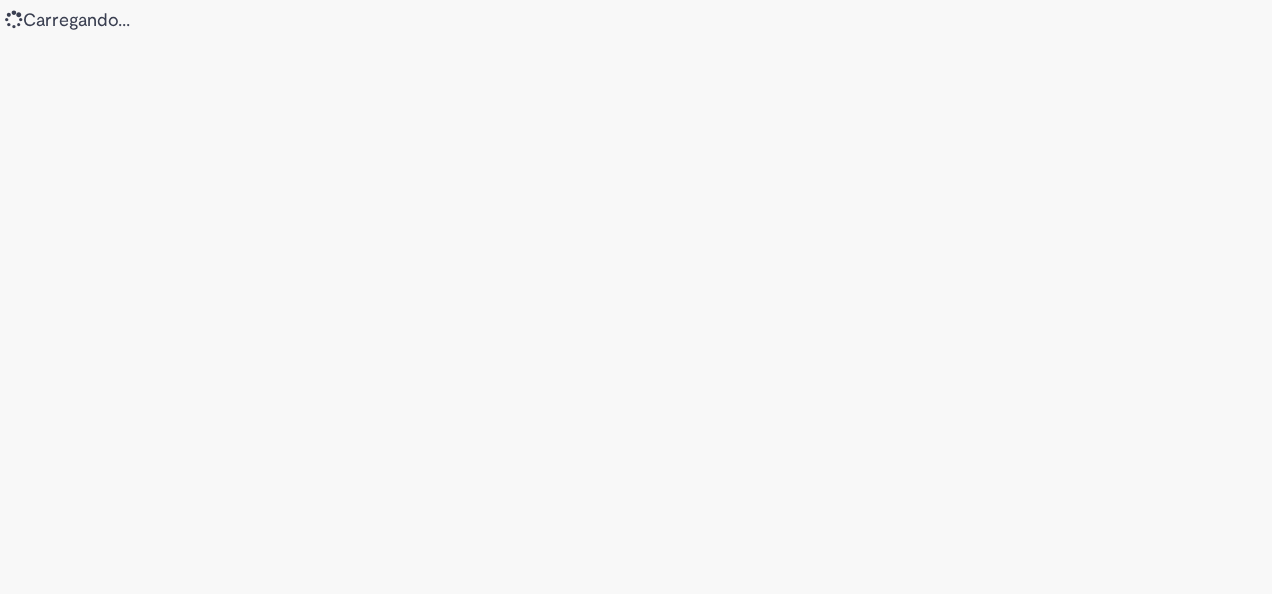 scroll, scrollTop: 0, scrollLeft: 0, axis: both 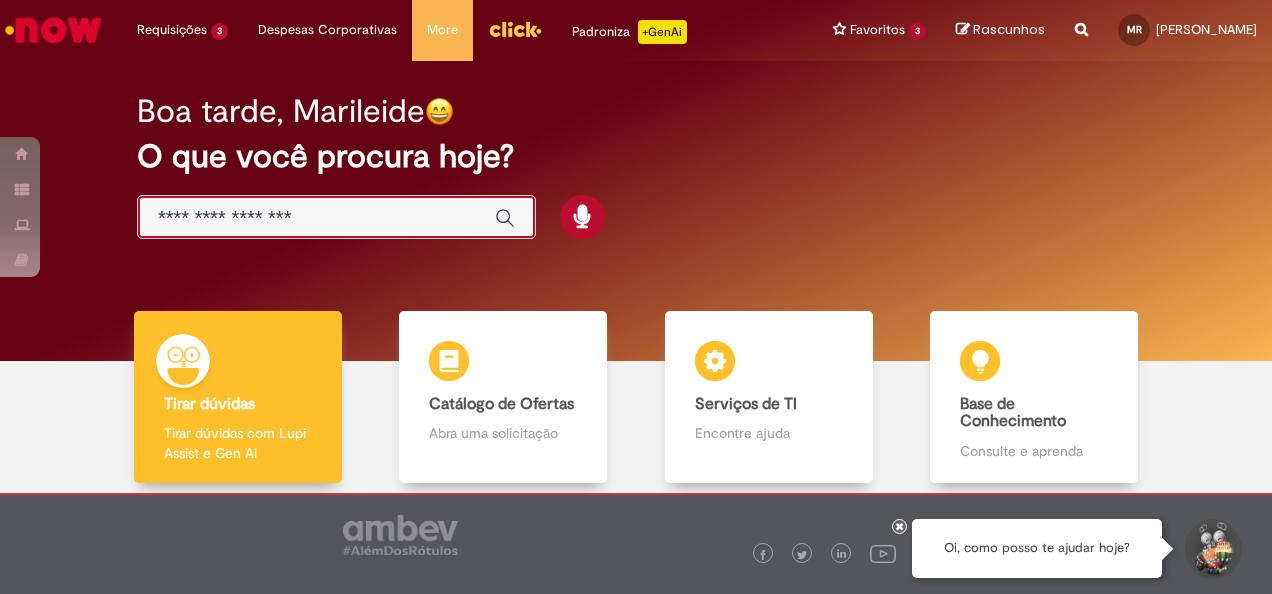 click at bounding box center (316, 218) 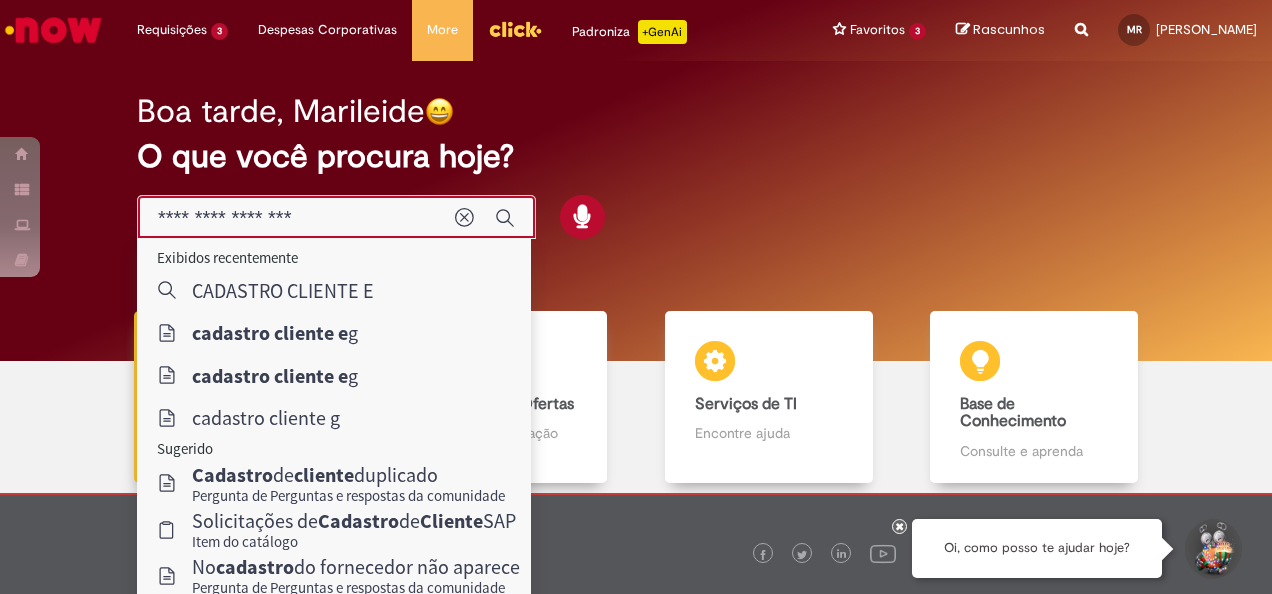 type on "**********" 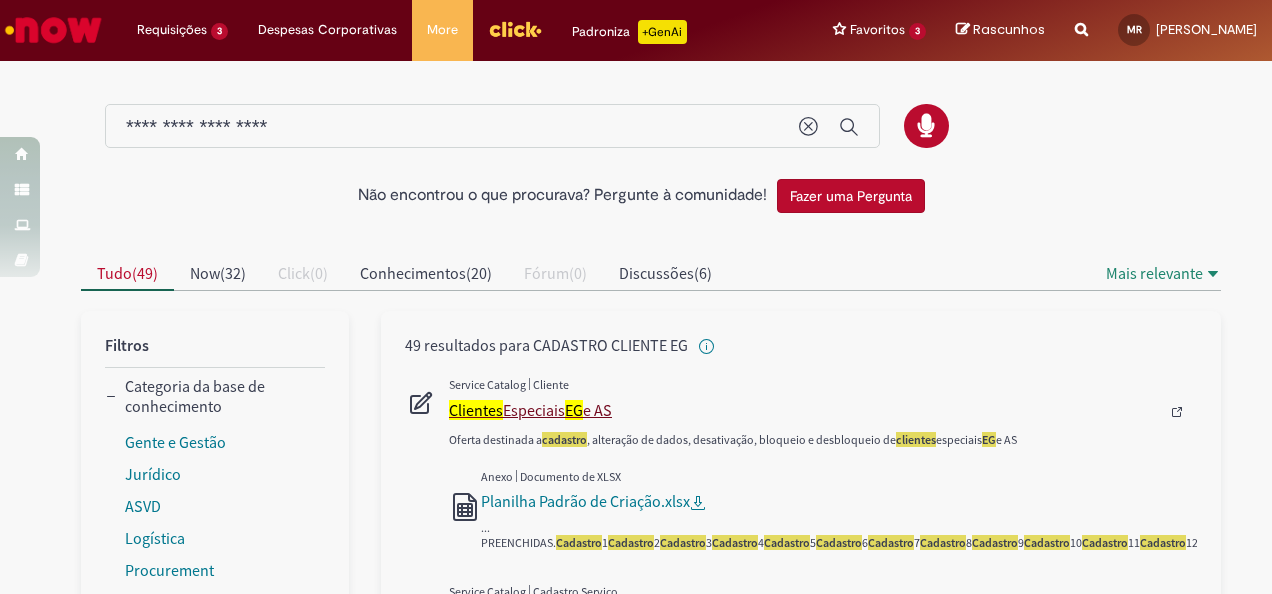 click on "Clientes  Especiais  EG  e [GEOGRAPHIC_DATA]" at bounding box center [804, 410] 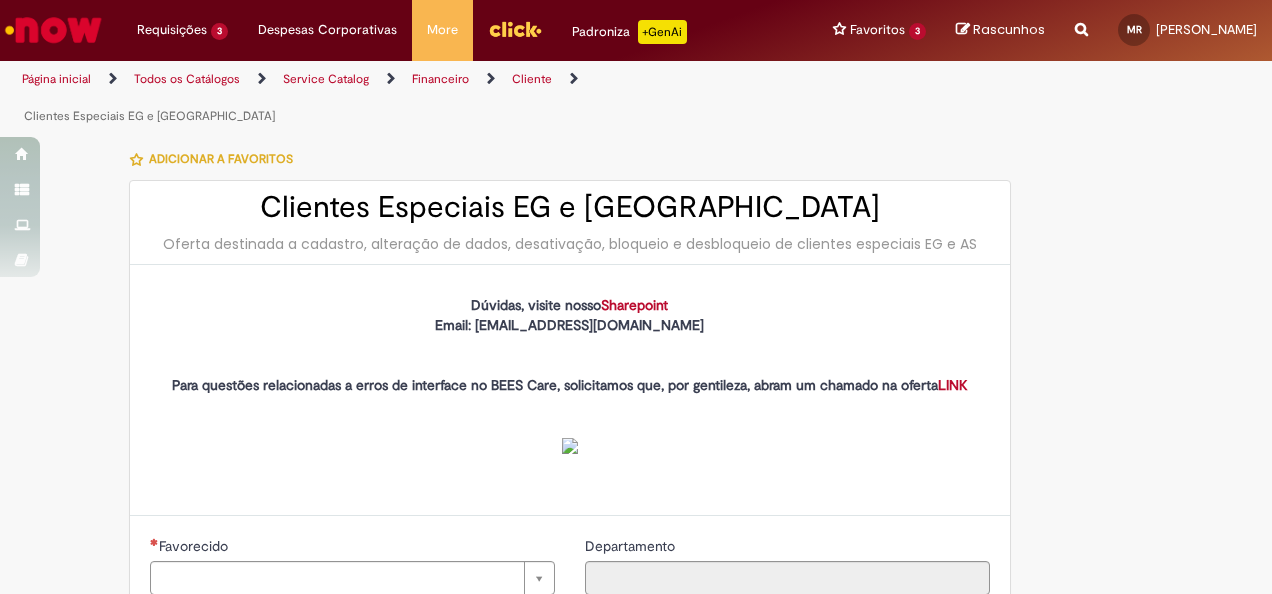 type on "********" 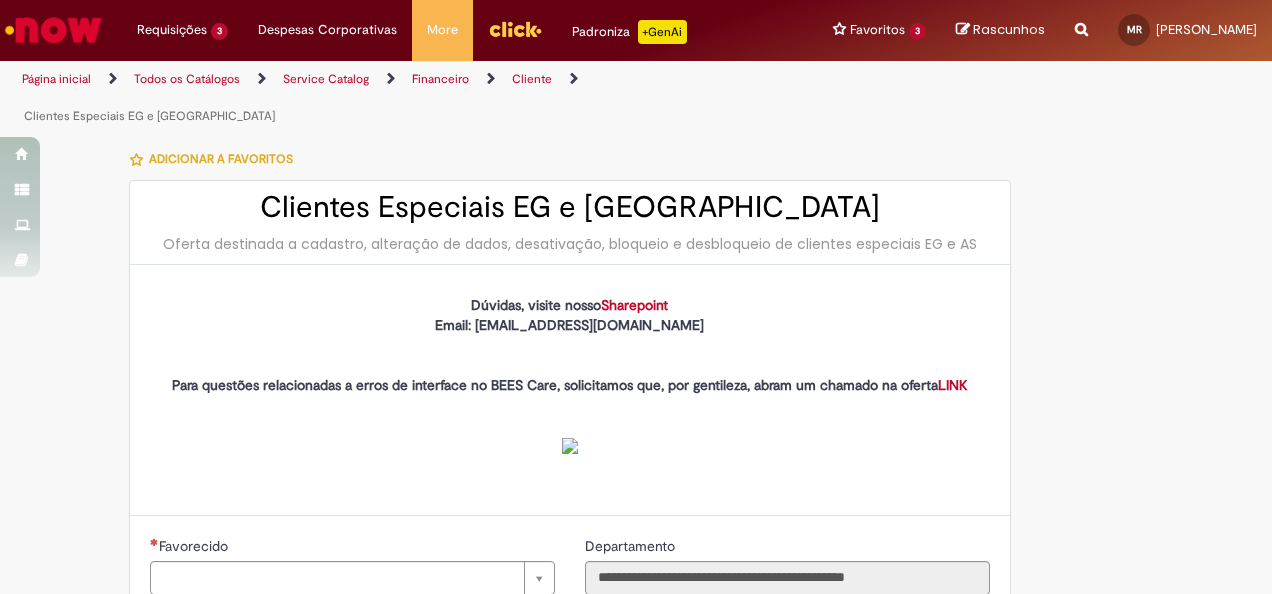 type on "**********" 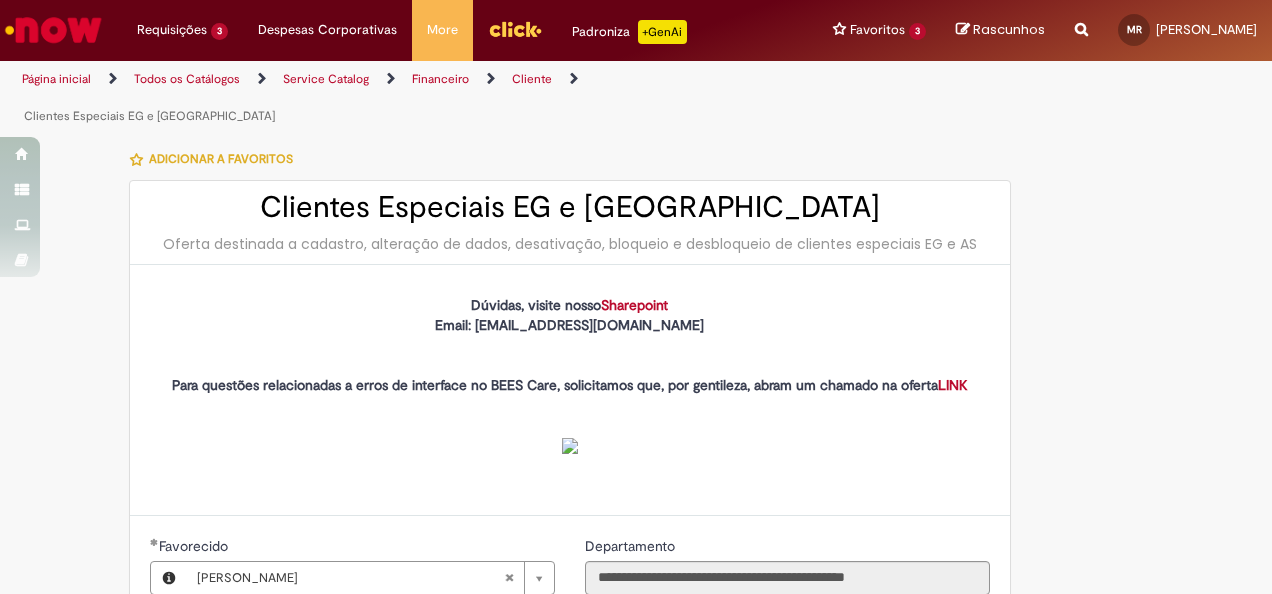 type on "**********" 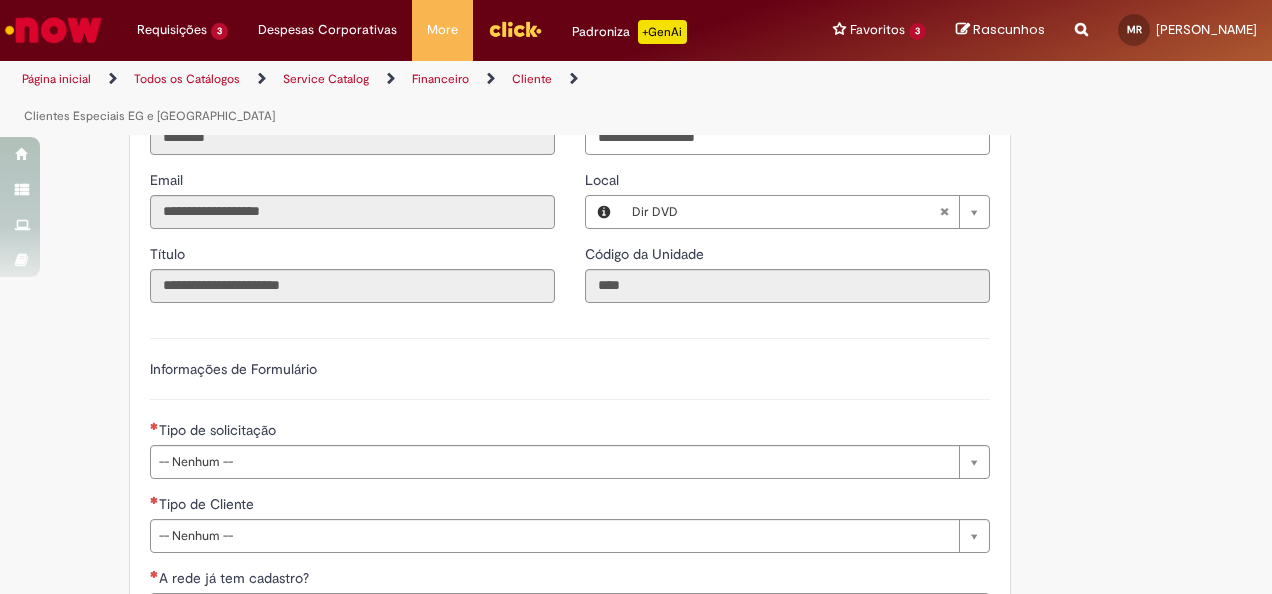 scroll, scrollTop: 600, scrollLeft: 0, axis: vertical 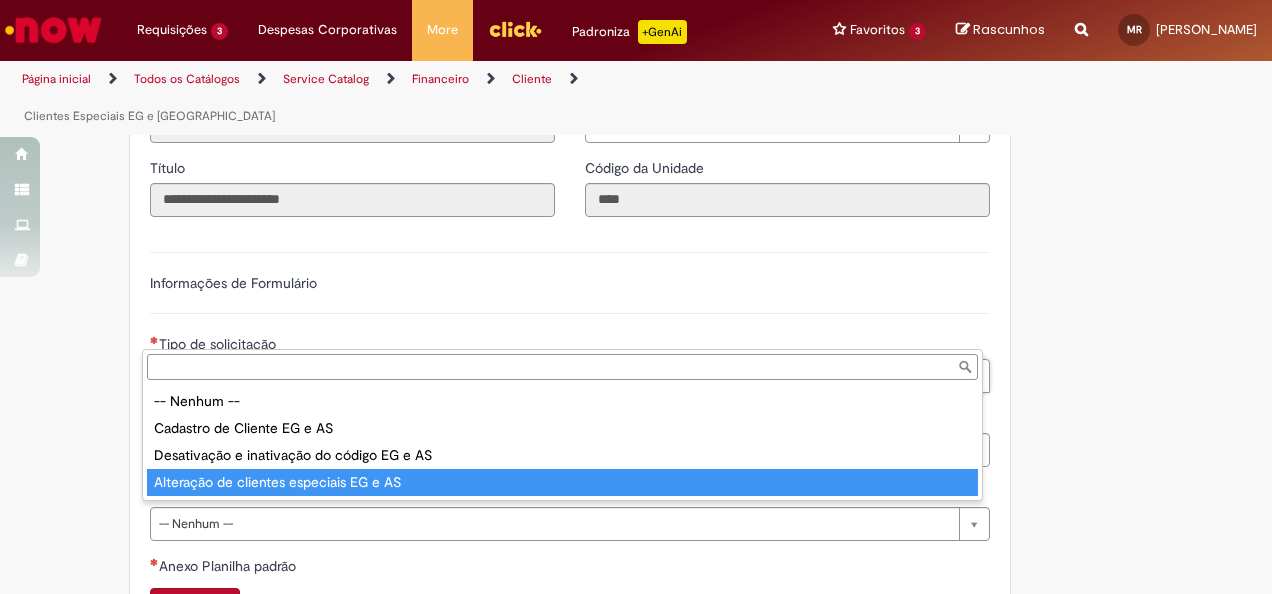 type on "**********" 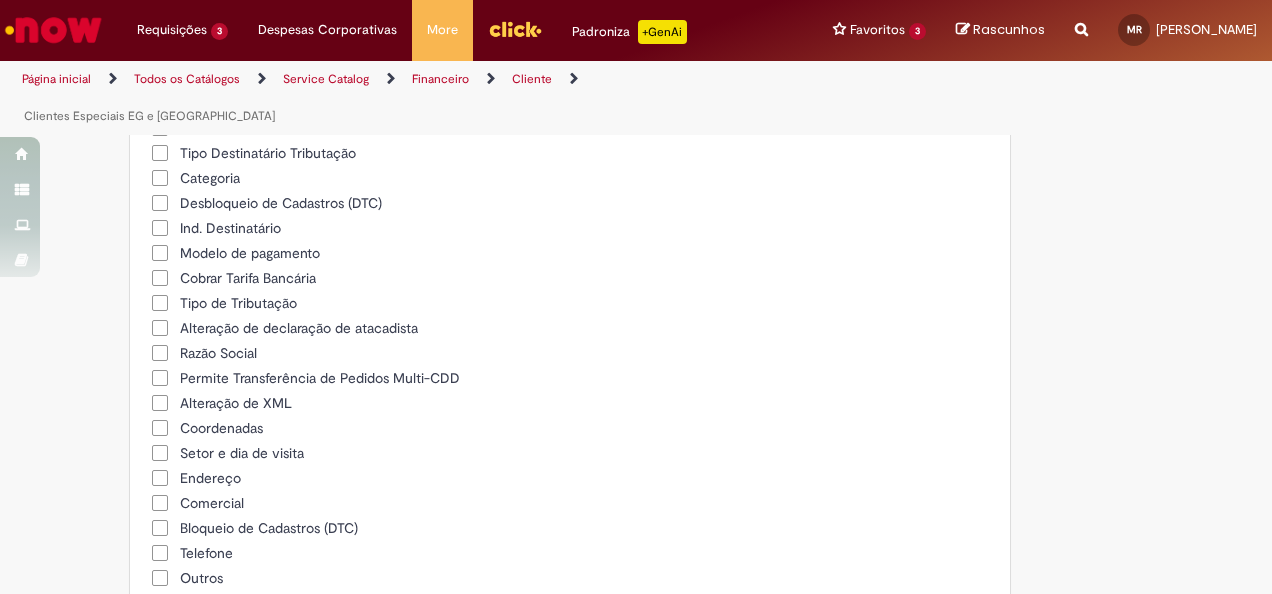 scroll, scrollTop: 1300, scrollLeft: 0, axis: vertical 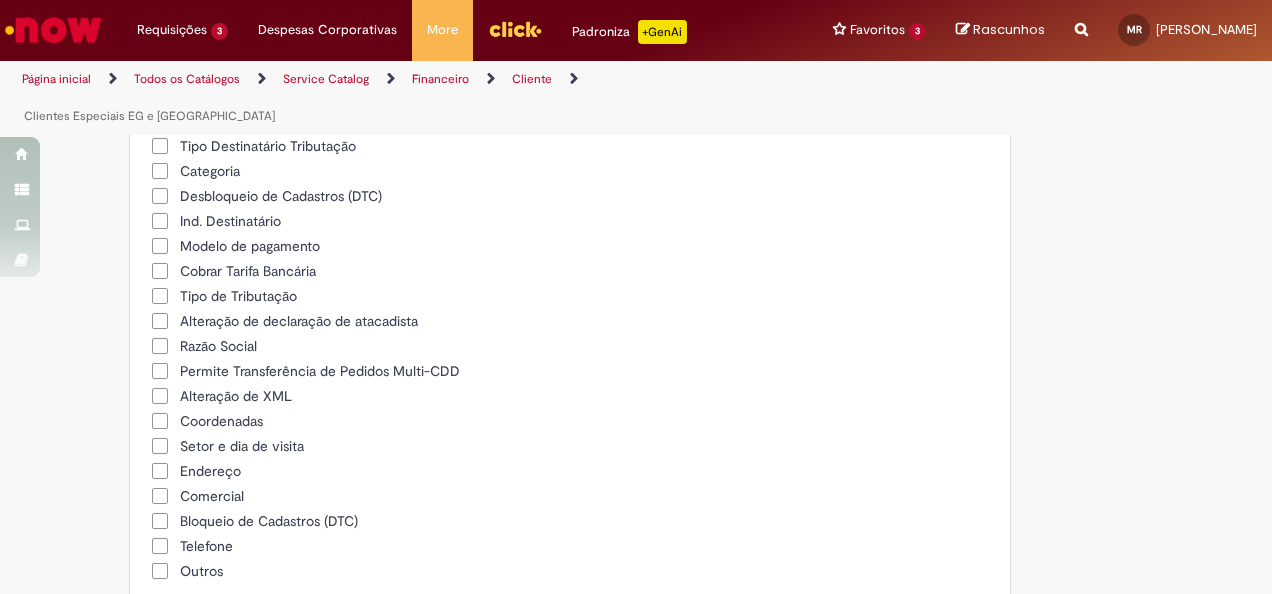 click on "Desbloqueio de Cadastros (DTC)" at bounding box center [281, 196] 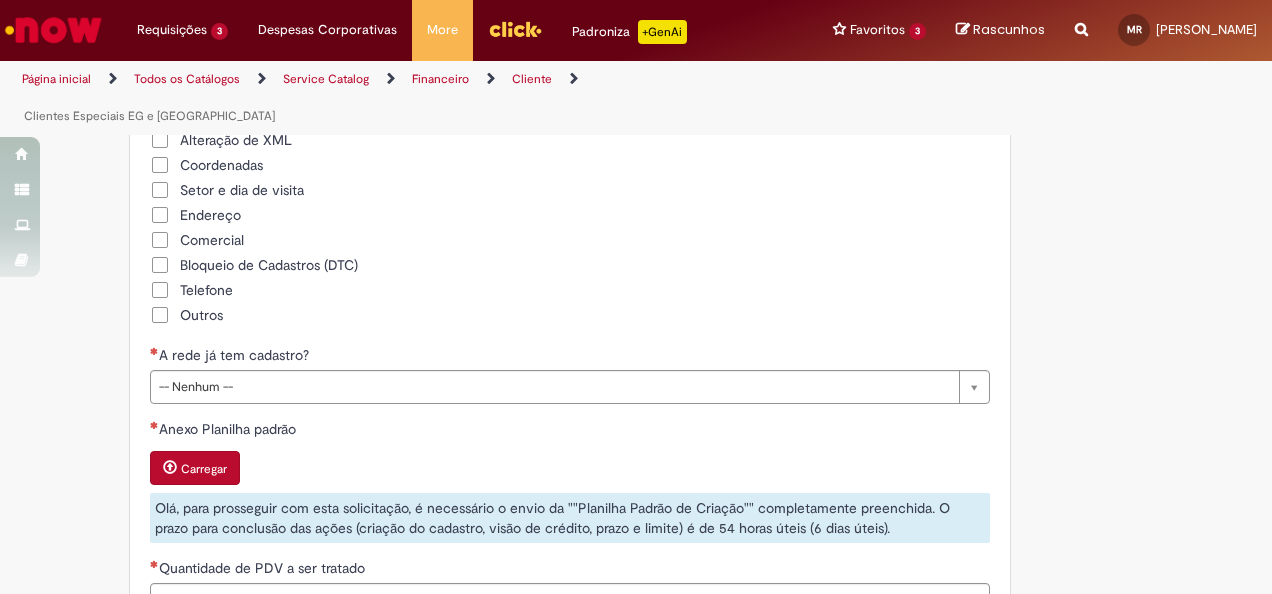scroll, scrollTop: 1600, scrollLeft: 0, axis: vertical 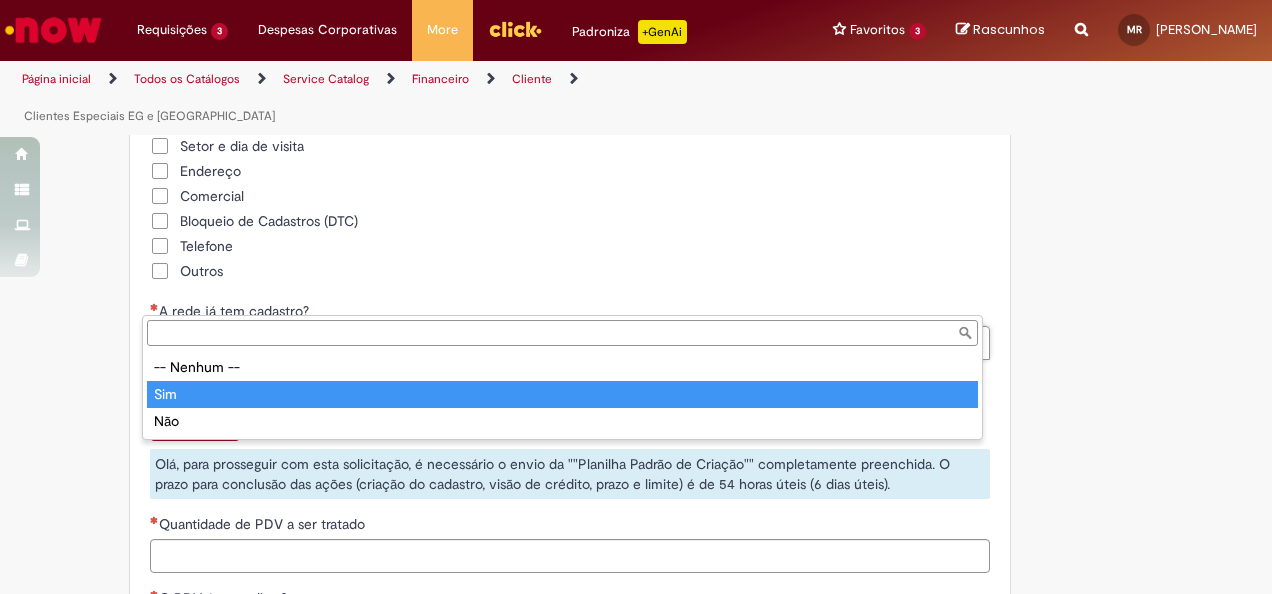 type on "***" 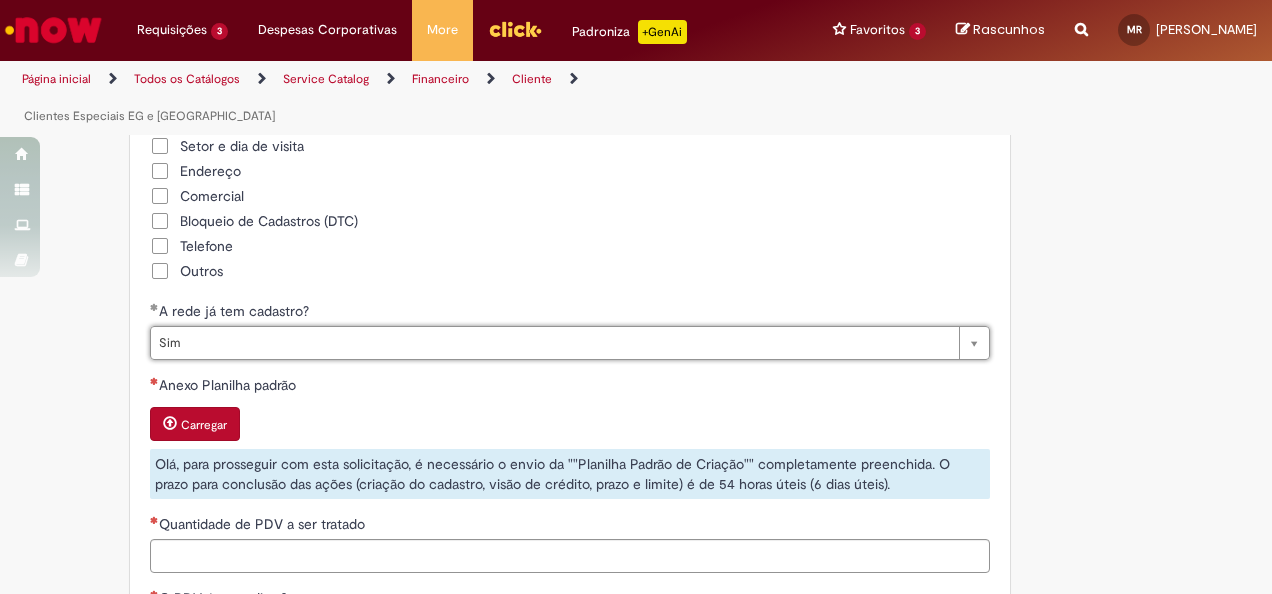 scroll, scrollTop: 1800, scrollLeft: 0, axis: vertical 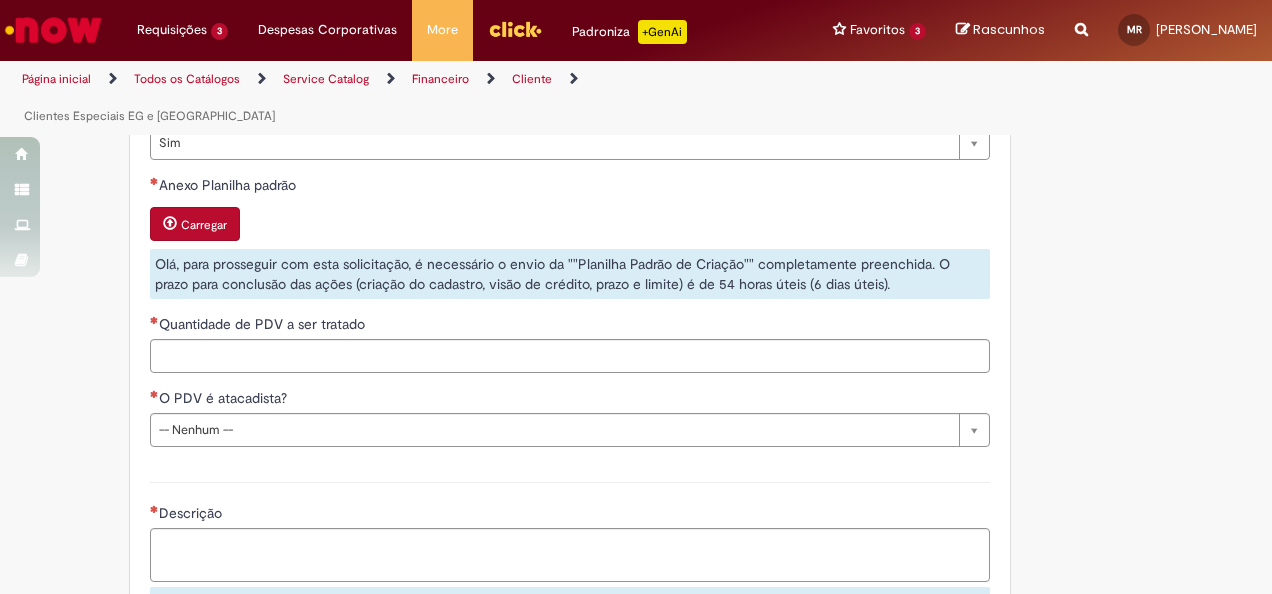 click on "Carregar" at bounding box center (204, 225) 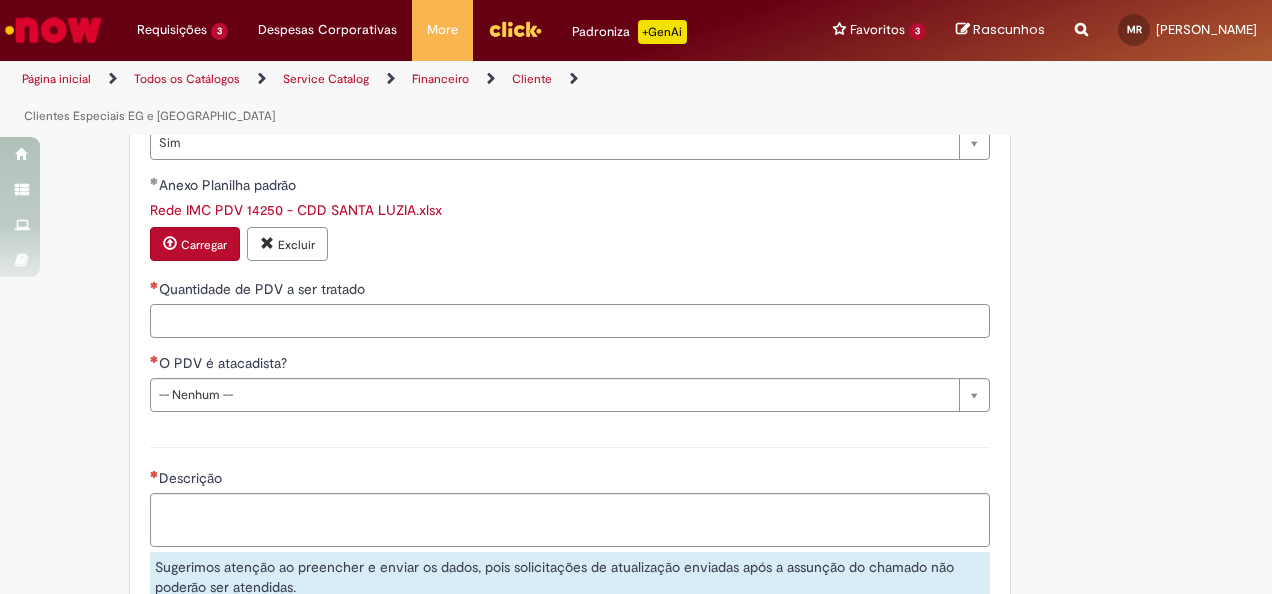 click on "Quantidade de PDV a ser tratado" at bounding box center (570, 321) 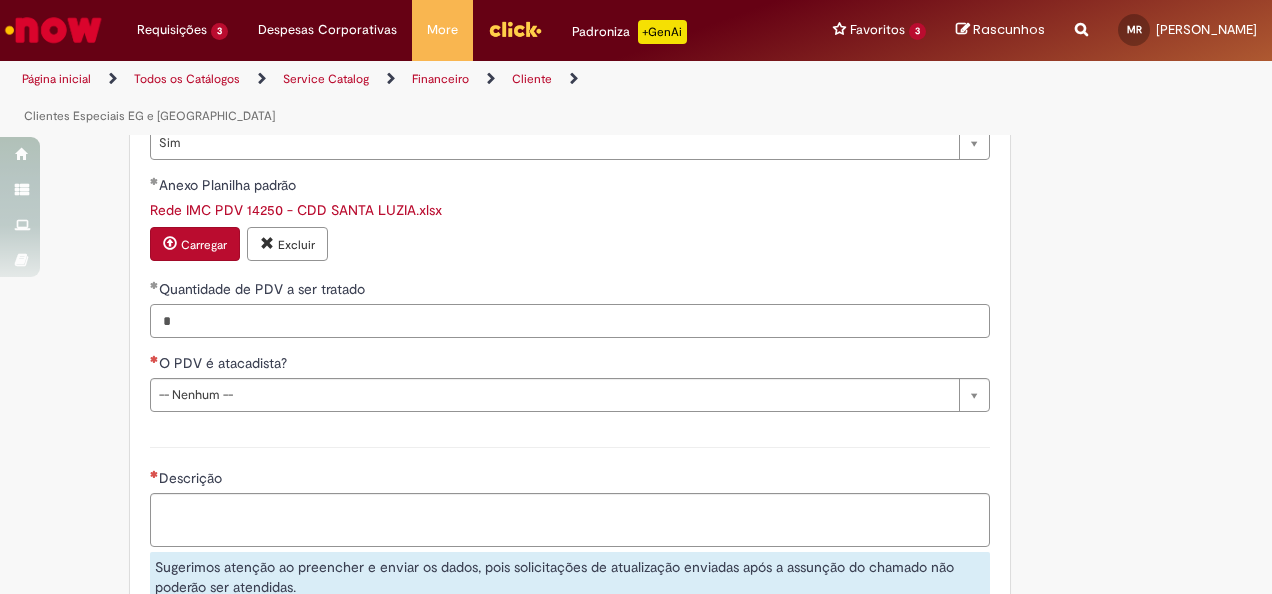 type on "*" 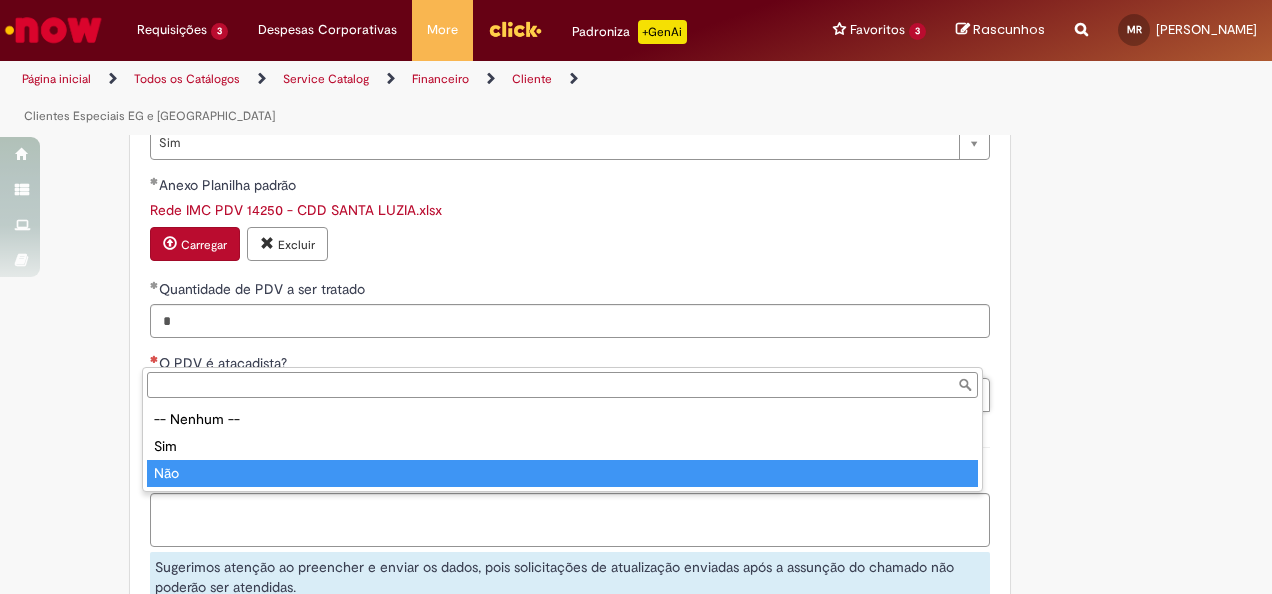 type on "***" 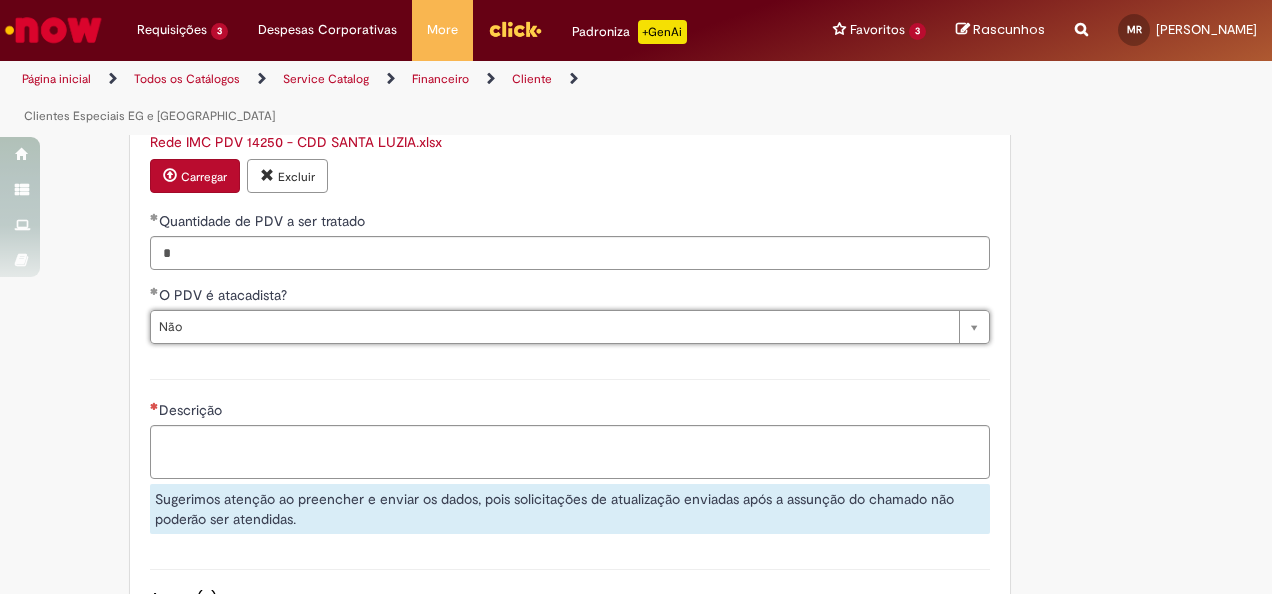 scroll, scrollTop: 1900, scrollLeft: 0, axis: vertical 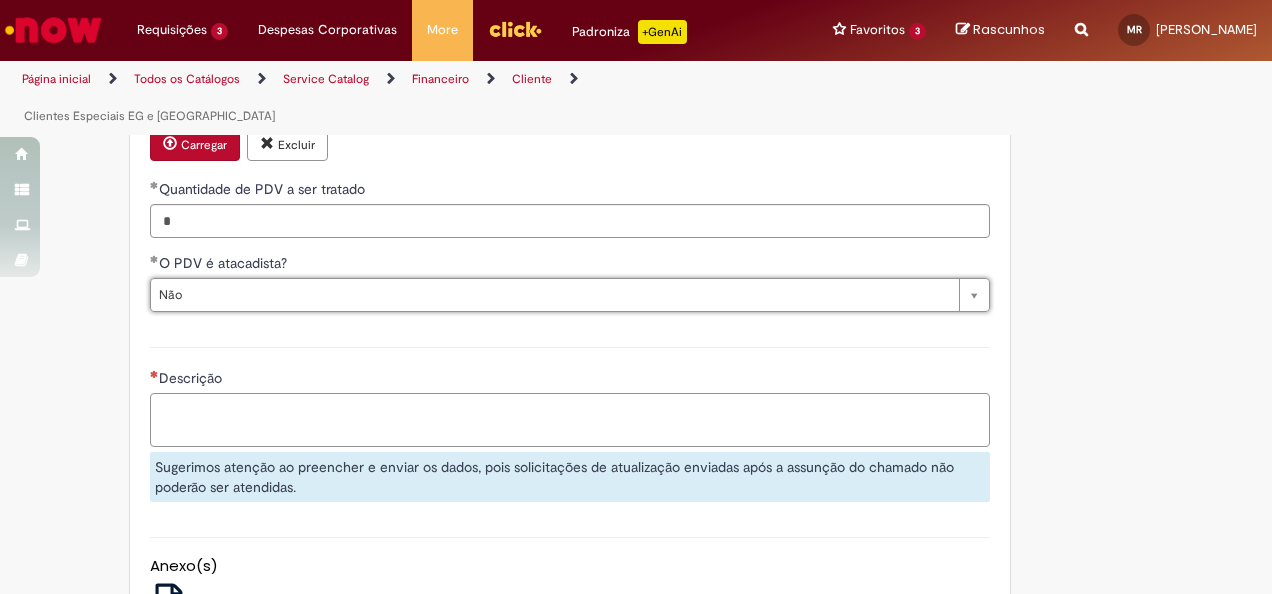 click on "Descrição" at bounding box center (570, 419) 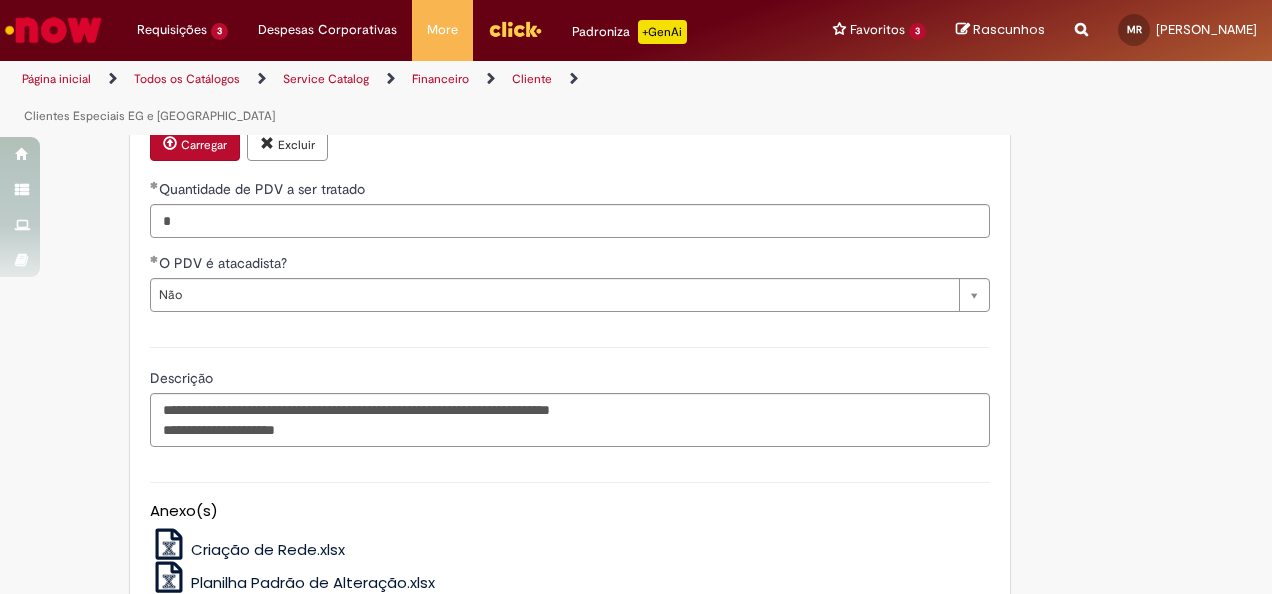 drag, startPoint x: 1250, startPoint y: 430, endPoint x: 1218, endPoint y: 425, distance: 32.38827 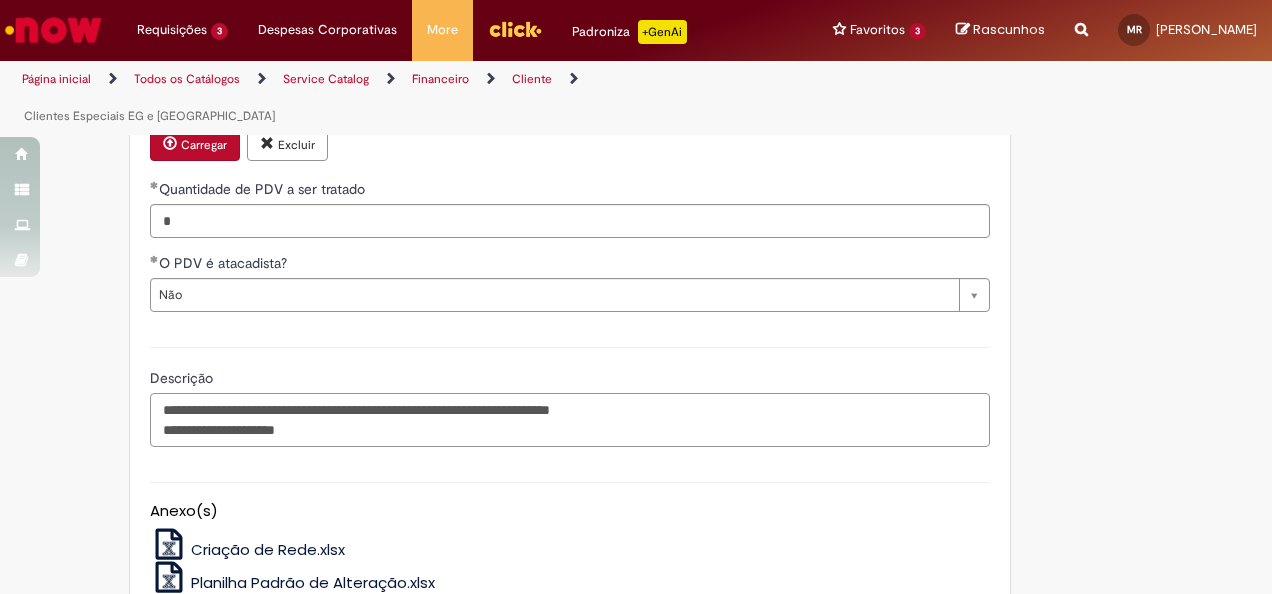 click on "**********" at bounding box center [570, 419] 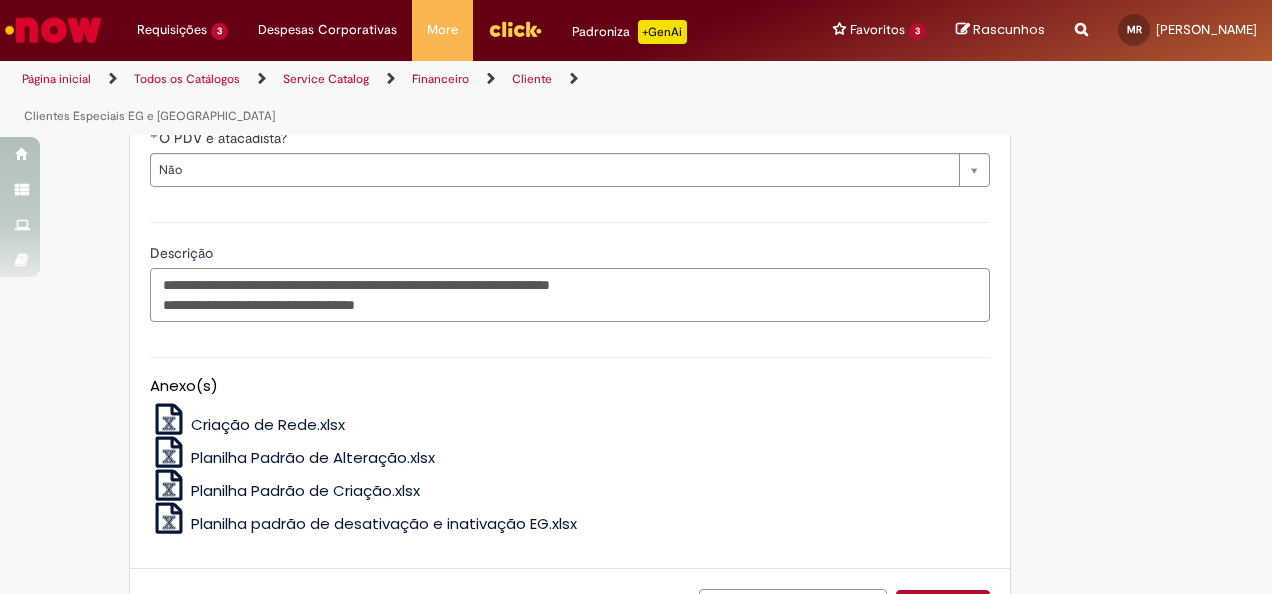 scroll, scrollTop: 2056, scrollLeft: 0, axis: vertical 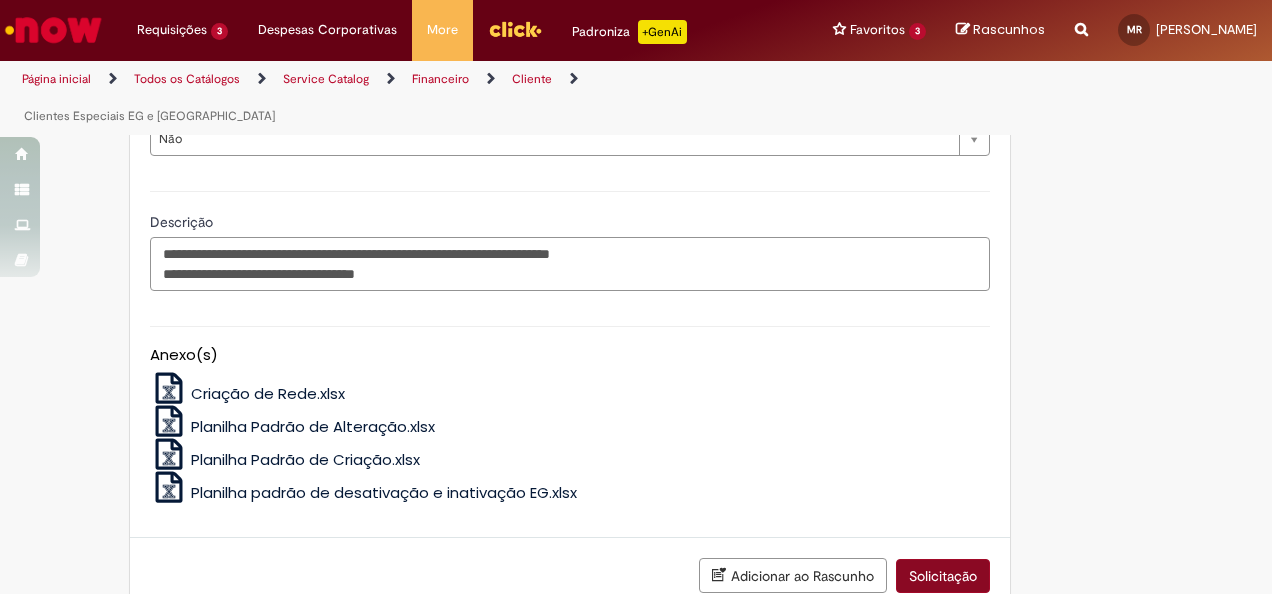 type on "**********" 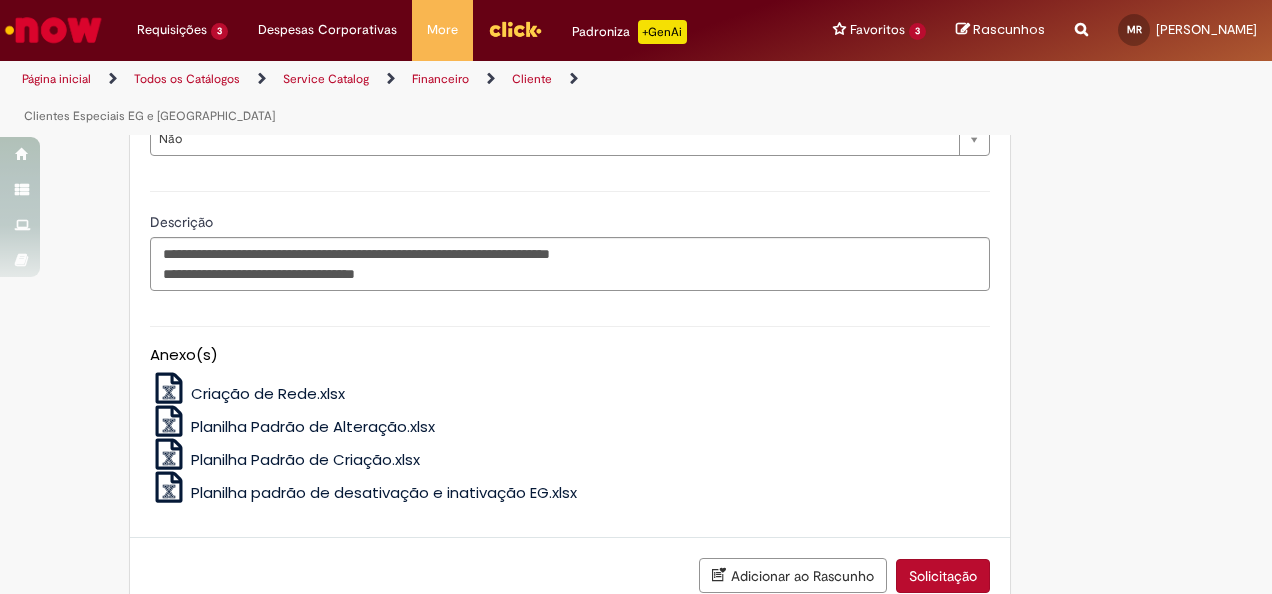 click on "Solicitação" at bounding box center [943, 576] 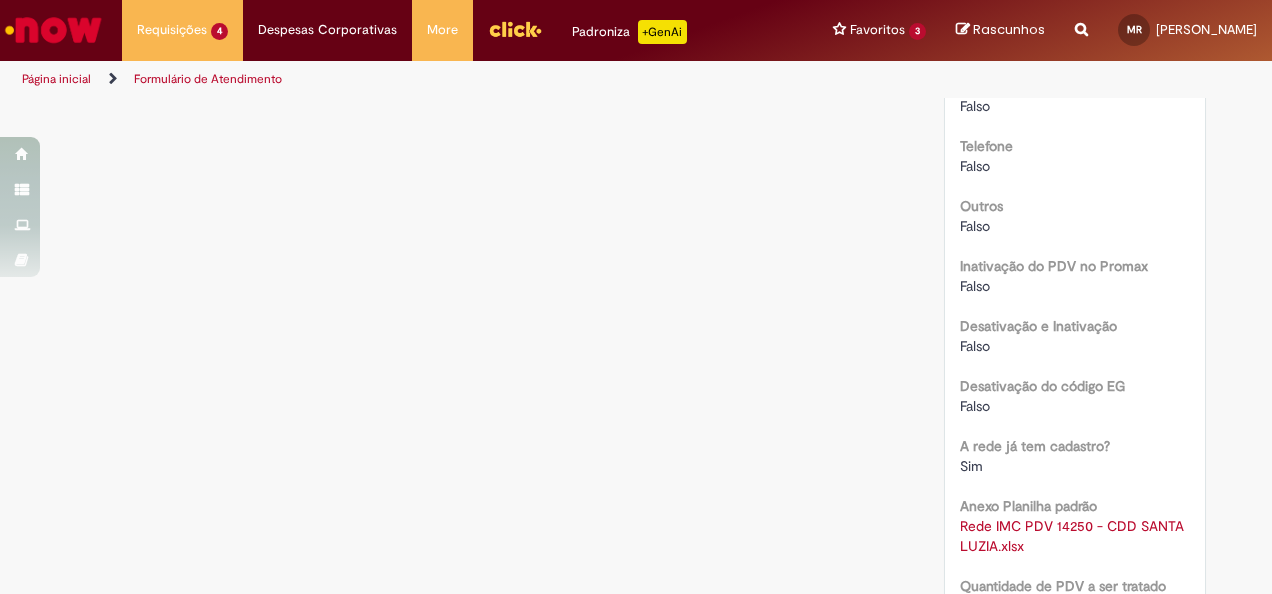 scroll, scrollTop: 0, scrollLeft: 0, axis: both 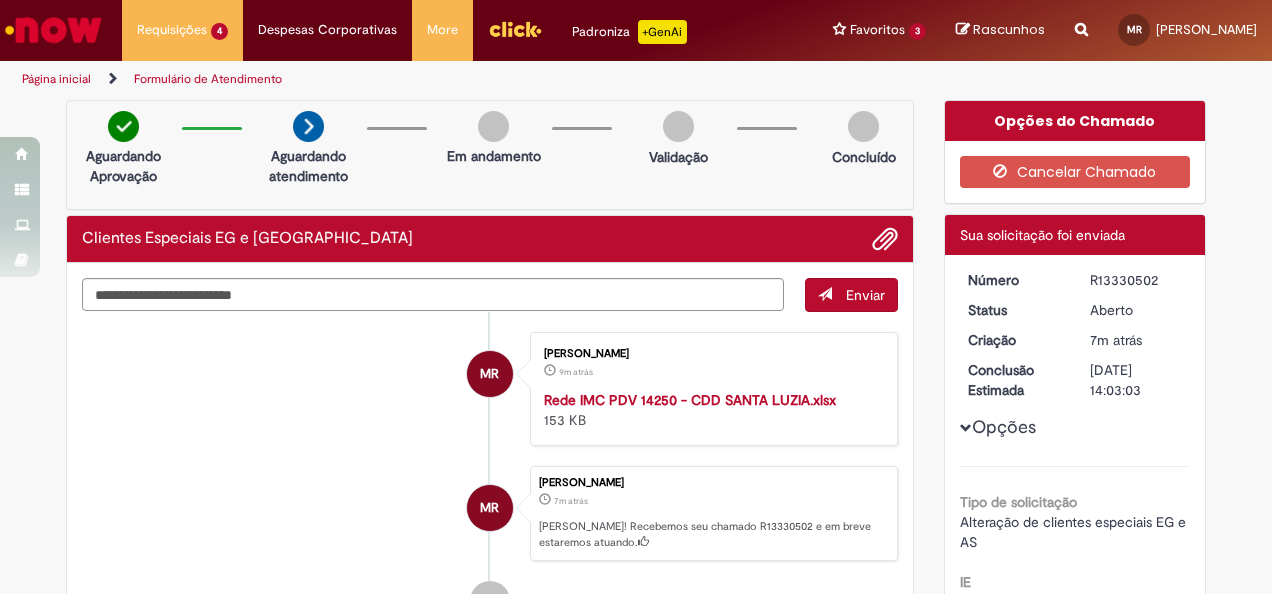 drag, startPoint x: 1153, startPoint y: 278, endPoint x: 1076, endPoint y: 278, distance: 77 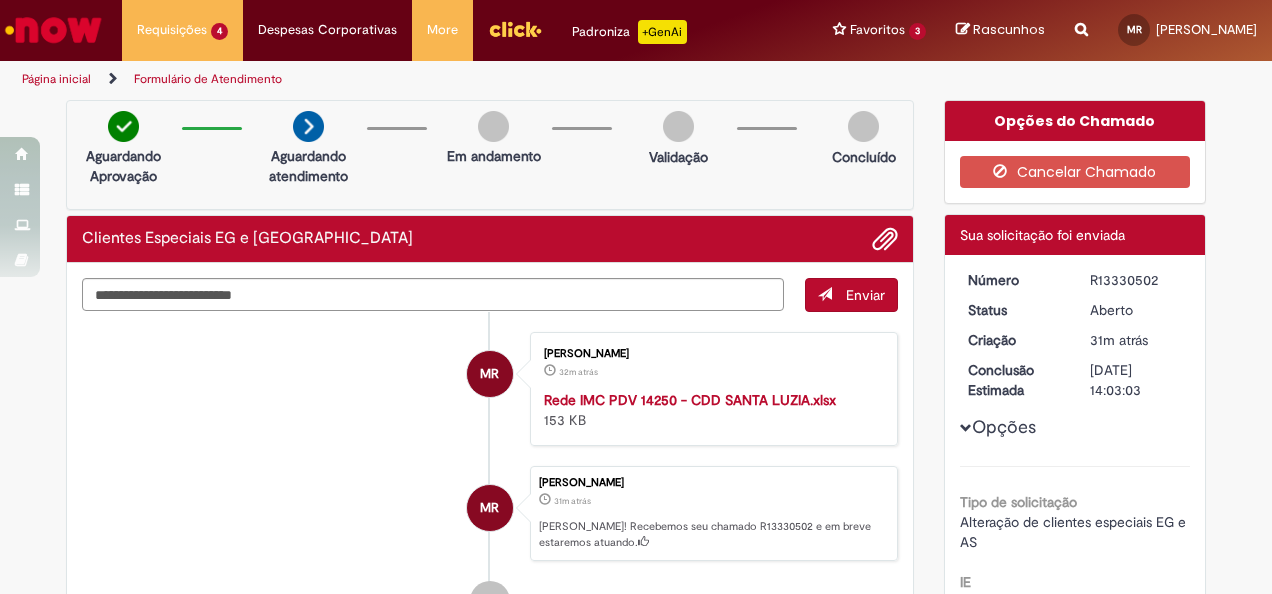 click on "Opções
Tipo de solicitação
Alteração de clientes especiais EG e AS
IE
[GEOGRAPHIC_DATA]
Transferência de CDD
[GEOGRAPHIC_DATA]
Road Show
[GEOGRAPHIC_DATA]
E-mail
[GEOGRAPHIC_DATA]
Nome Fantasia
[GEOGRAPHIC_DATA]
Endereço de entrega
[GEOGRAPHIC_DATA]
Rede
[GEOGRAPHIC_DATA]
Tipo Destinatário Tributação
[GEOGRAPHIC_DATA]
[GEOGRAPHIC_DATA]
[GEOGRAPHIC_DATA]
Desbloqueio de Cadastros (DTC)
Verdadeiro
Ind. Destinatário
[GEOGRAPHIC_DATA]
Modelo de pagamento
[GEOGRAPHIC_DATA]
Cobrar Tarifa Bancária
[GEOGRAPHIC_DATA]
Tipo de Tributação
[GEOGRAPHIC_DATA]
Alteração de declaração de atacadista" at bounding box center (1075, 1471) 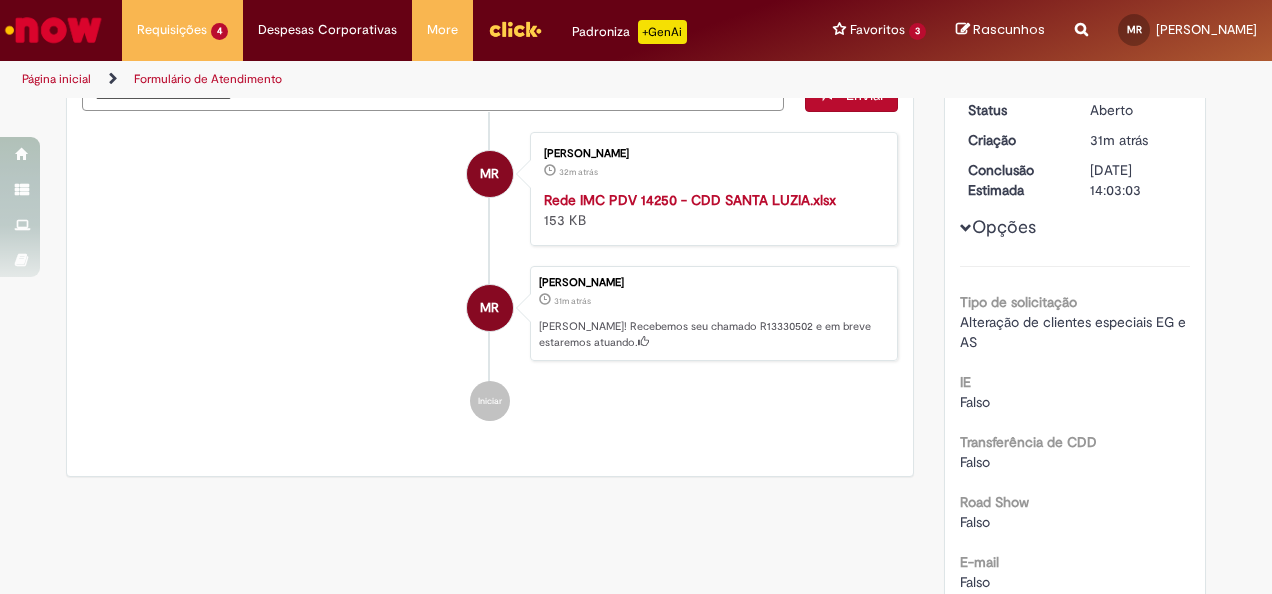 scroll, scrollTop: 0, scrollLeft: 0, axis: both 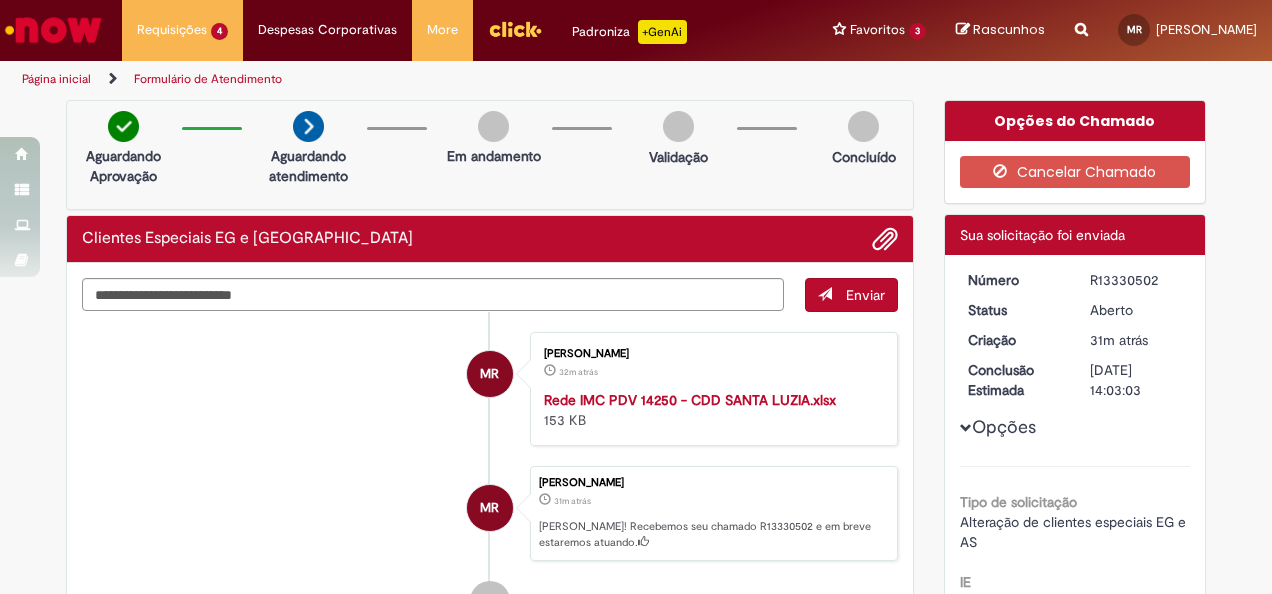 click on "Página inicial" at bounding box center (56, 79) 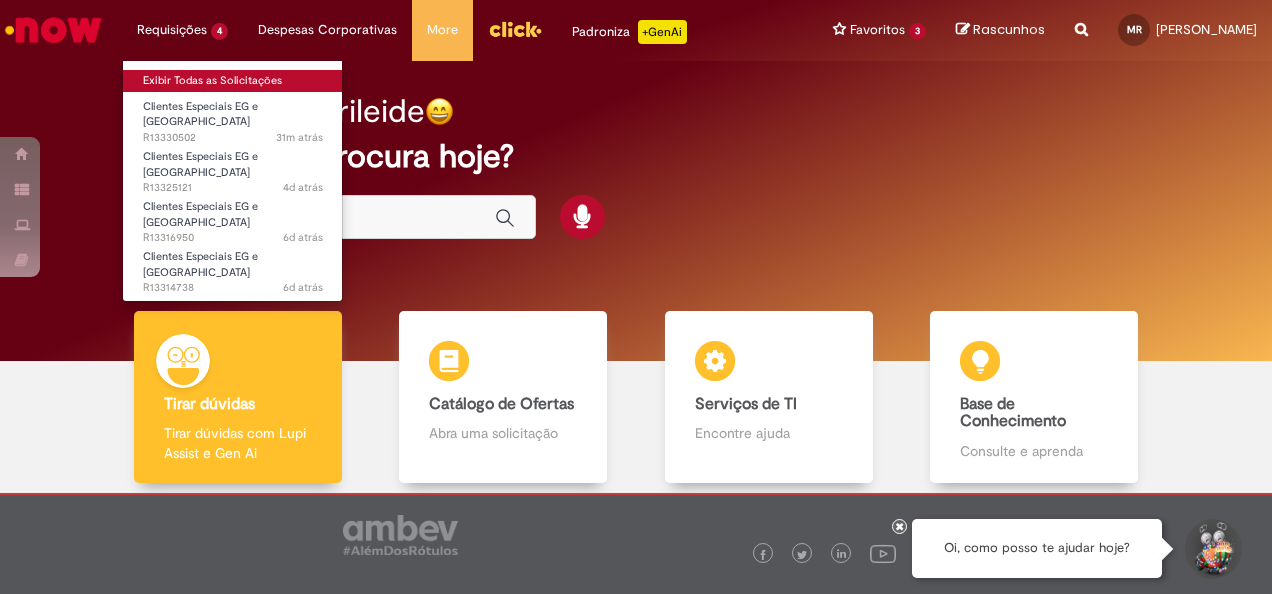 click on "Exibir Todas as Solicitações" at bounding box center (233, 81) 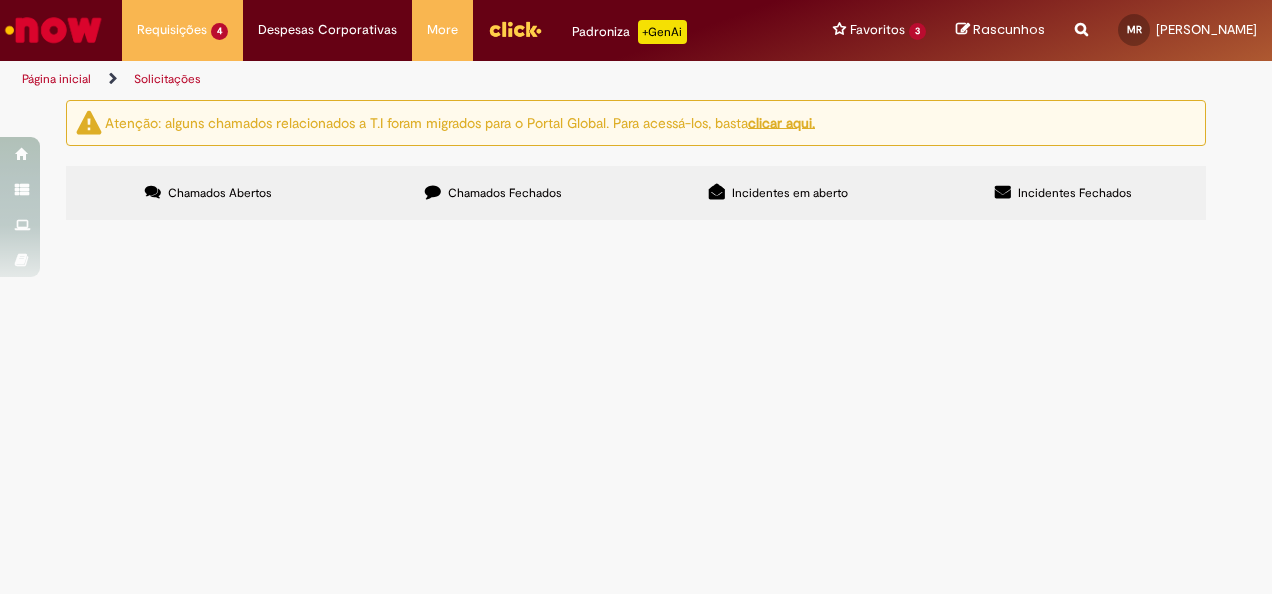 click on "Boa tarde! Solicito a alteração do e-mail e fone de contato do proprietario.
Por favor desconsiderar o fone do antigo contato e manter somente o contato que esta anexadp na planilha. Obrigada!" at bounding box center (0, 0) 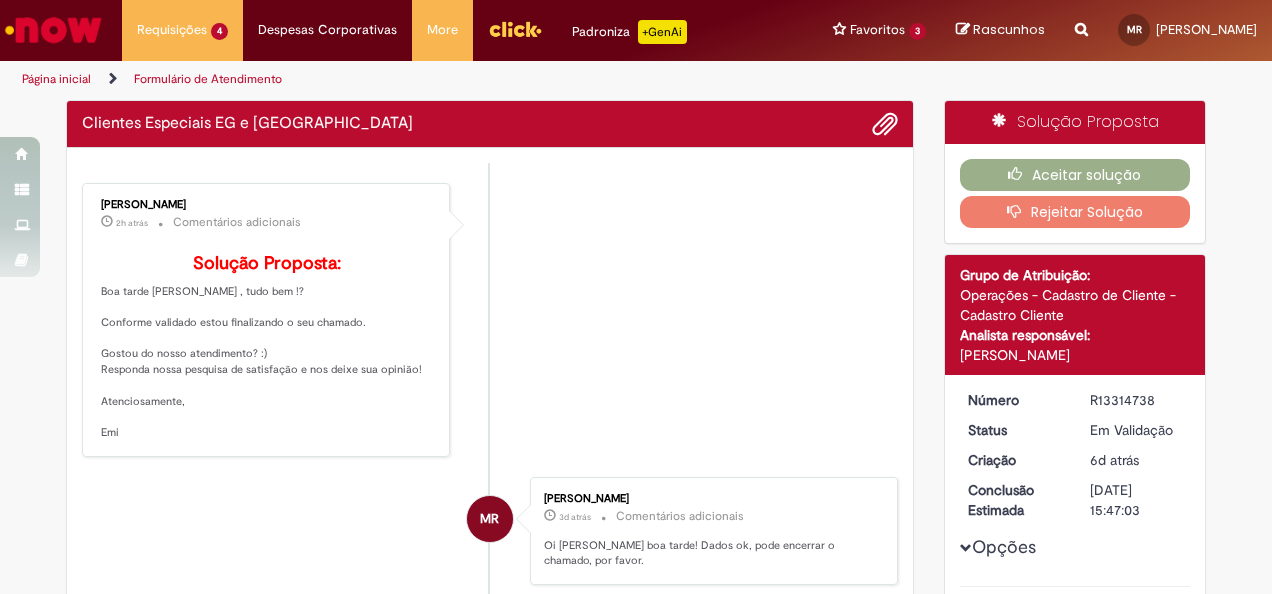 click on "[PERSON_NAME]
2h atrás 2 horas atrás     Comentários adicionais
Solução Proposta:
Boa tarde Marileide , tudo bem !?
Conforme validado estou finalizando o seu chamado.
Gostou do nosso atendimento? :)
Responda nossa pesquisa de satisfação e nos deixe sua opinião!
Atenciosamente,
Emi
MR
[PERSON_NAME]
3d atrás 3 dias atrás     Comentários adicionais
Oi [PERSON_NAME] boa tarde! Dados ok, pode encerrar o chamado, por favor." at bounding box center (490, 811) 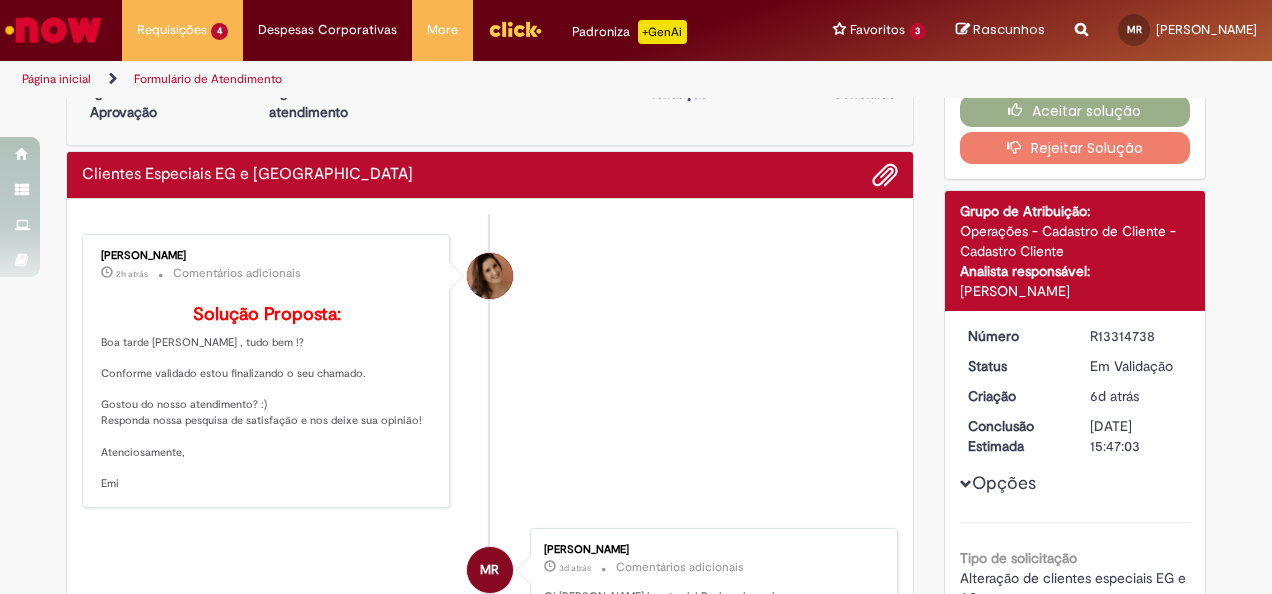 scroll, scrollTop: 0, scrollLeft: 0, axis: both 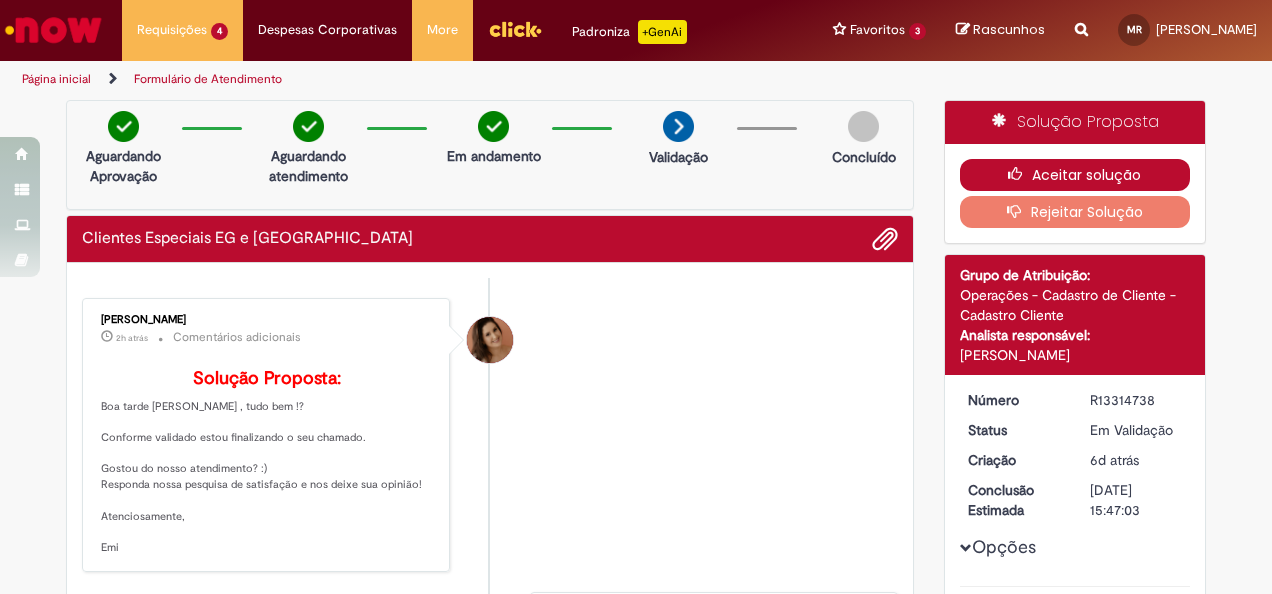 click on "Aceitar solução" at bounding box center [1075, 175] 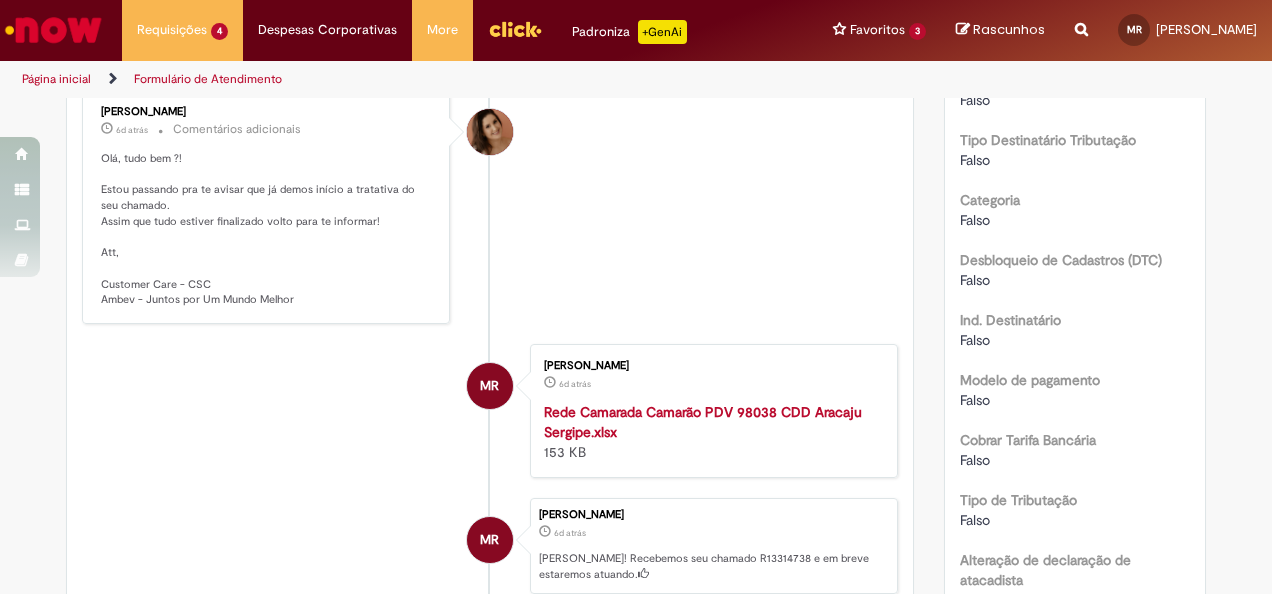 scroll, scrollTop: 1000, scrollLeft: 0, axis: vertical 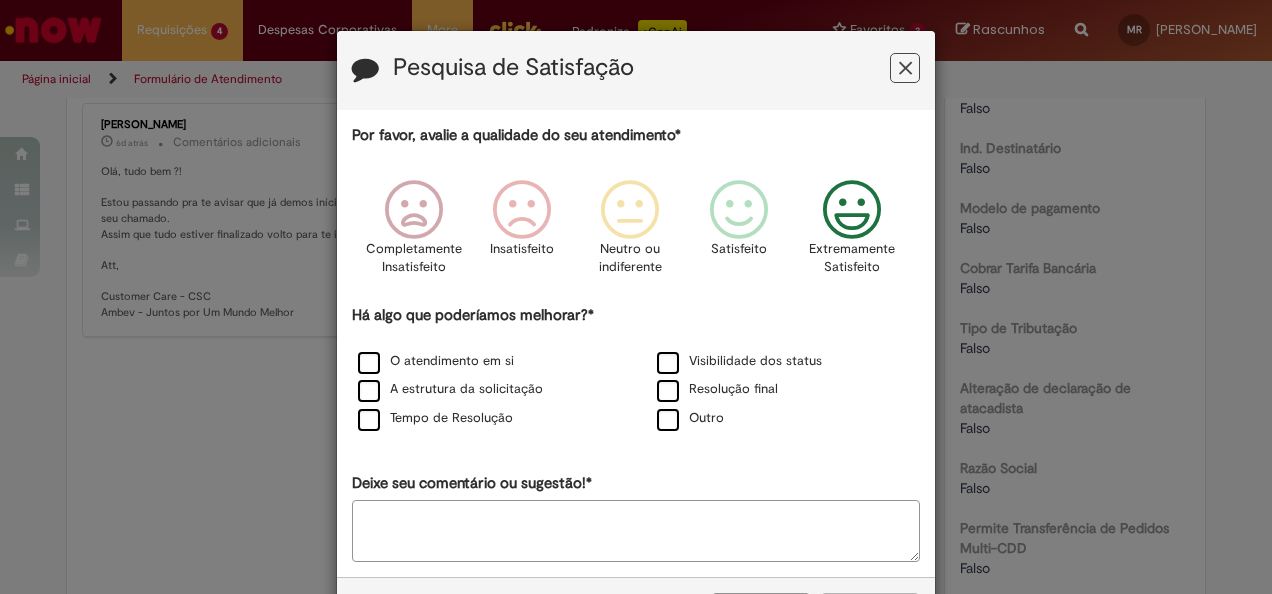 click at bounding box center (852, 210) 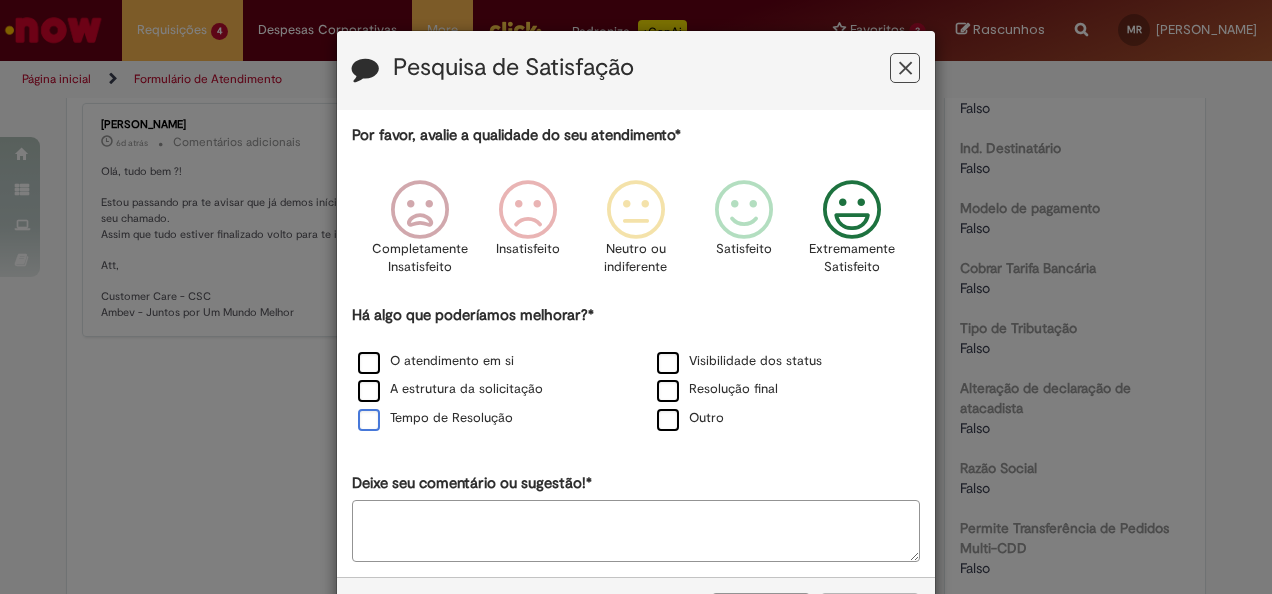 click on "Tempo de Resolução" at bounding box center [435, 418] 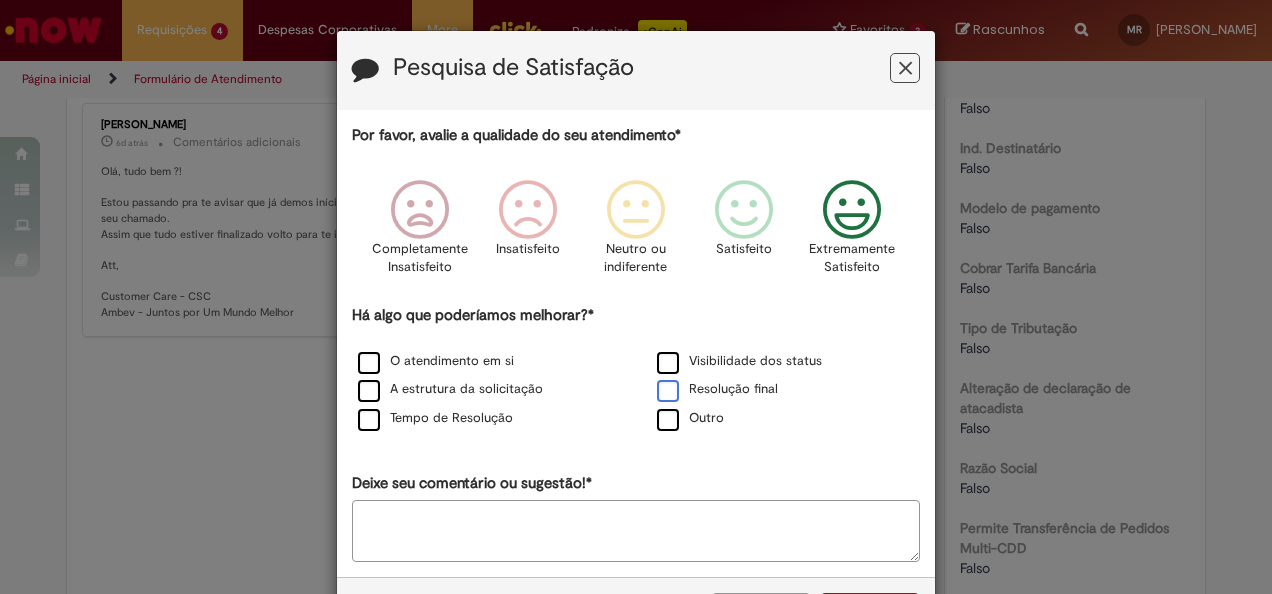 click on "Resolução final" at bounding box center (717, 389) 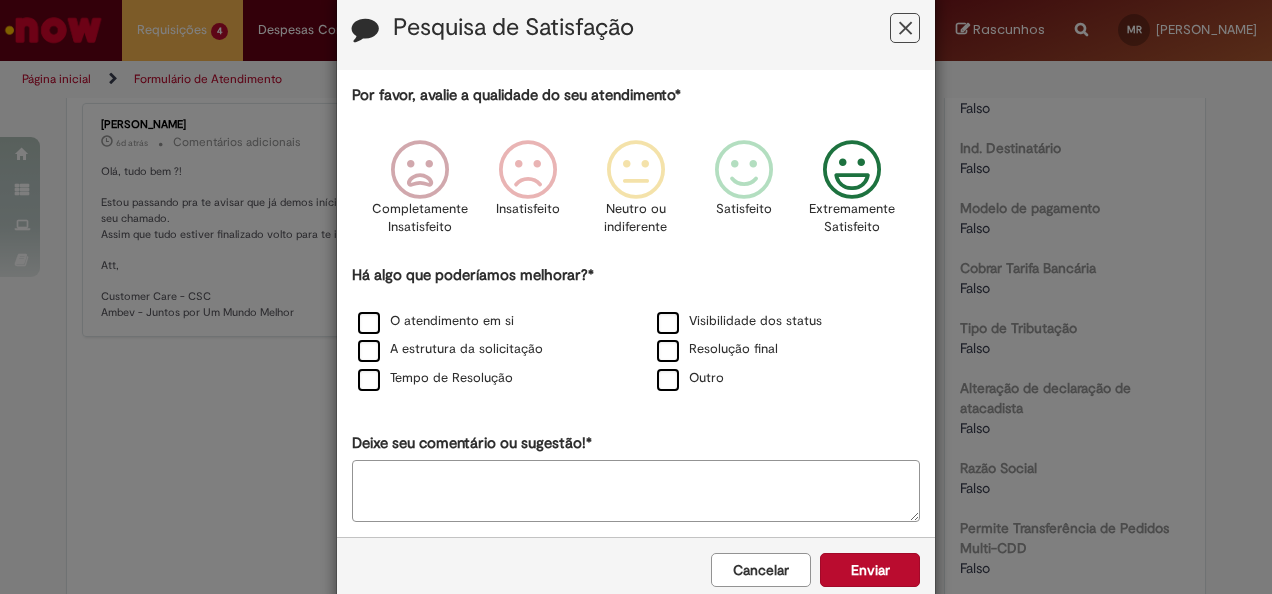 scroll, scrollTop: 76, scrollLeft: 0, axis: vertical 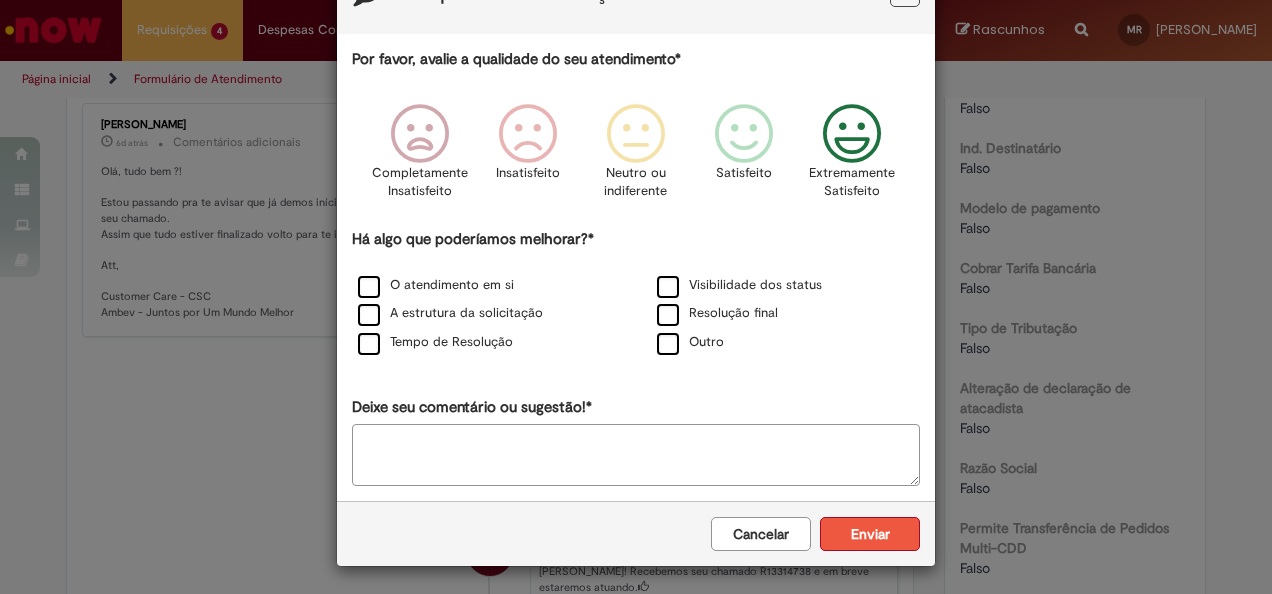 click on "Enviar" at bounding box center [870, 534] 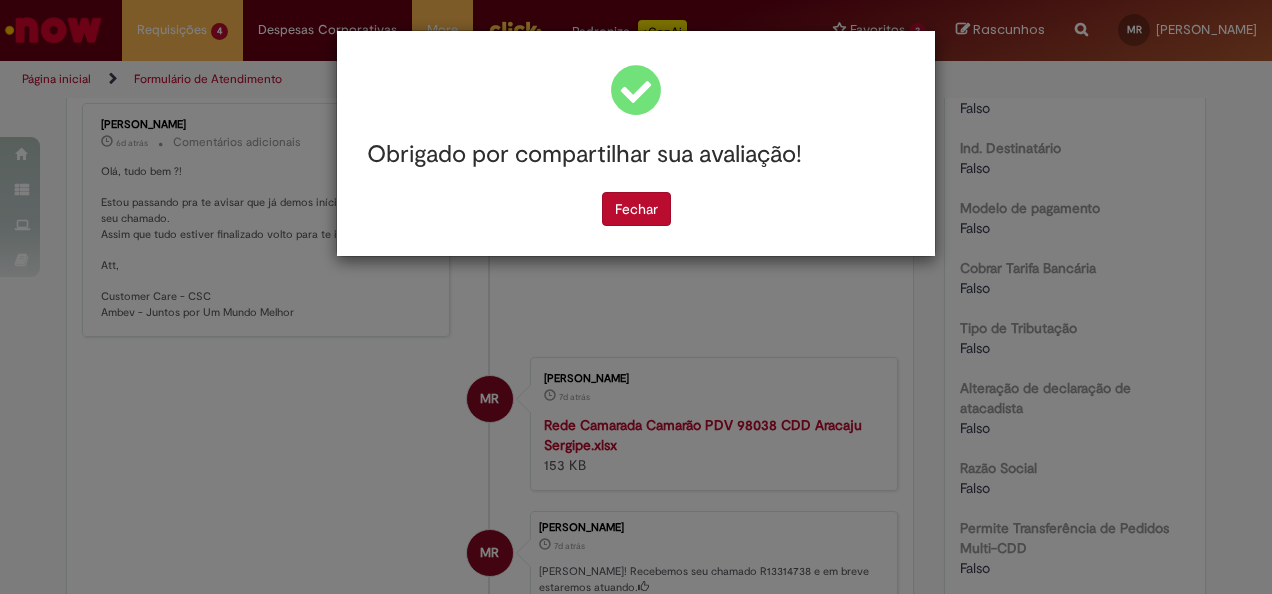 scroll, scrollTop: 0, scrollLeft: 0, axis: both 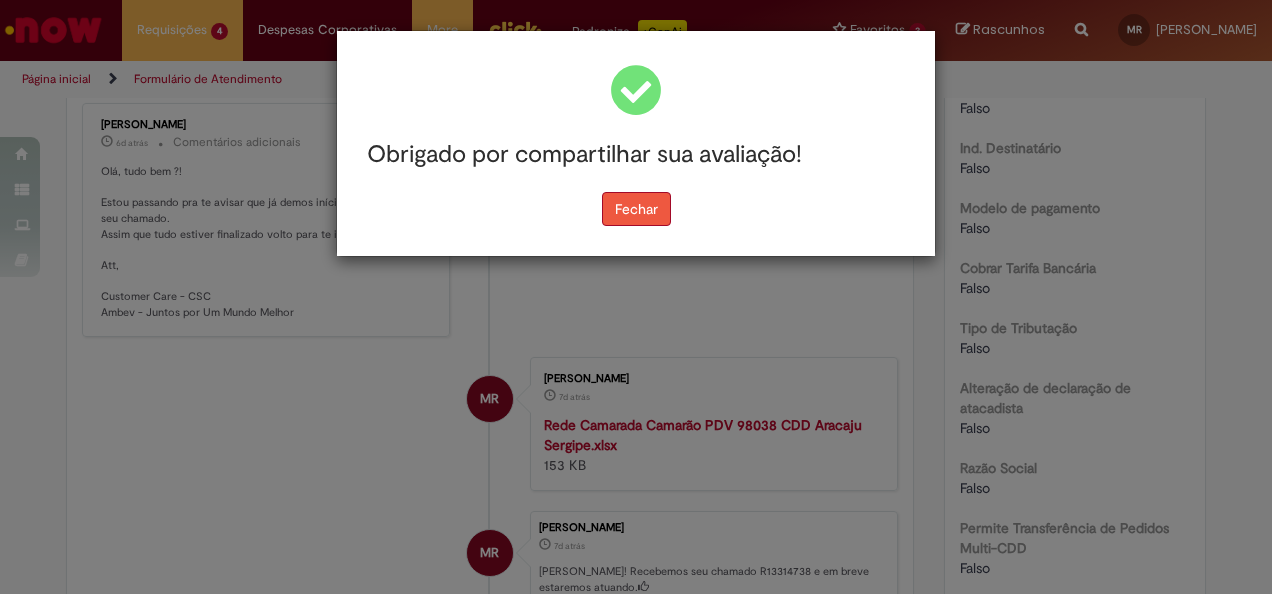 click on "Fechar" at bounding box center (636, 209) 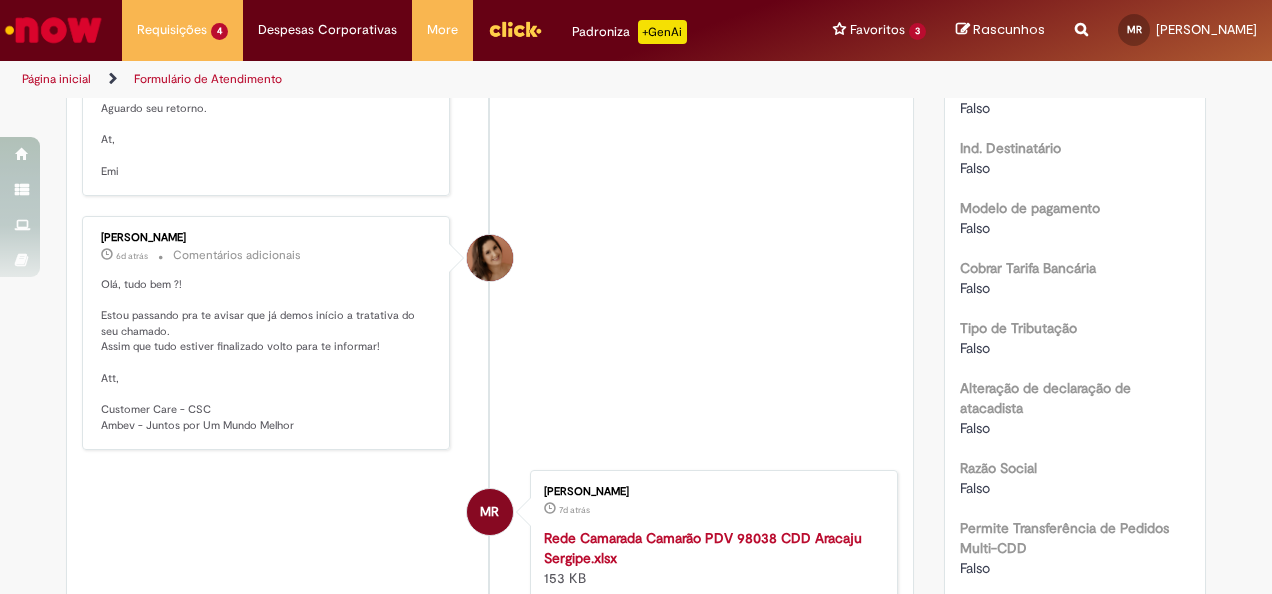 click on "Página inicial" at bounding box center (56, 79) 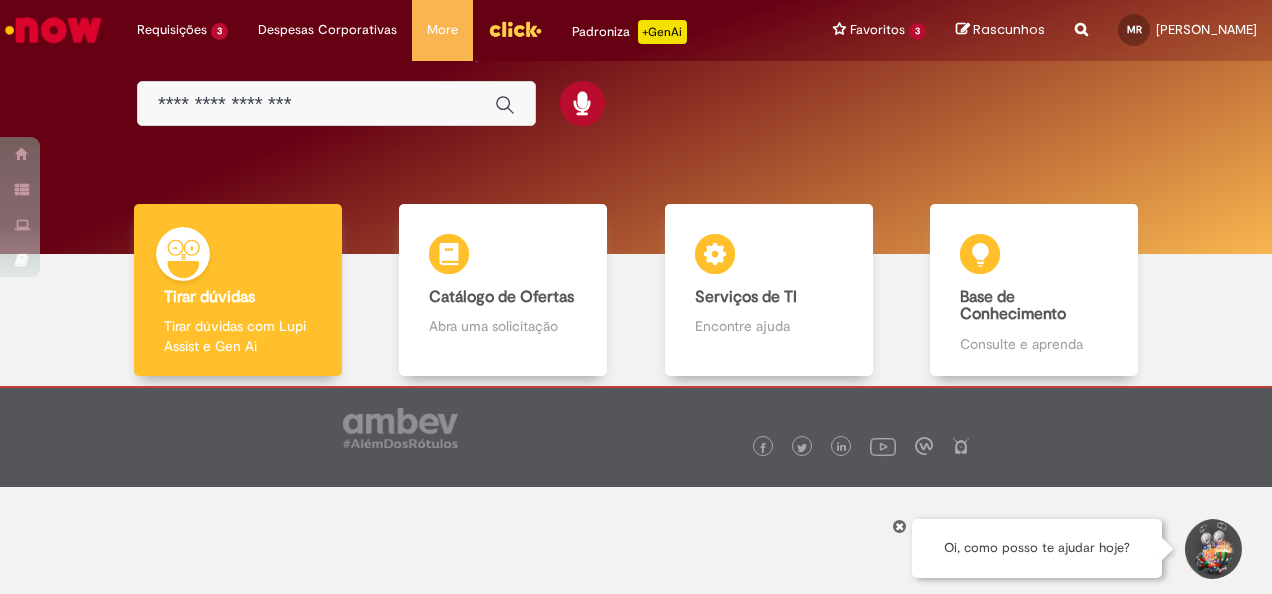 scroll, scrollTop: 0, scrollLeft: 0, axis: both 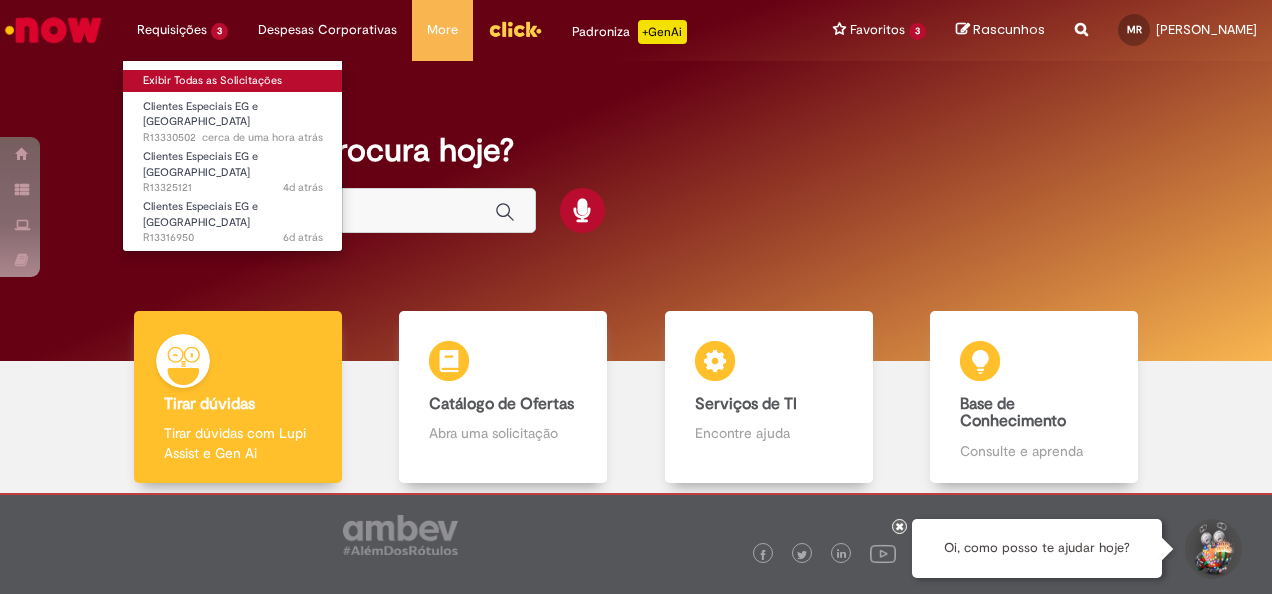 click on "Exibir Todas as Solicitações" at bounding box center [233, 81] 